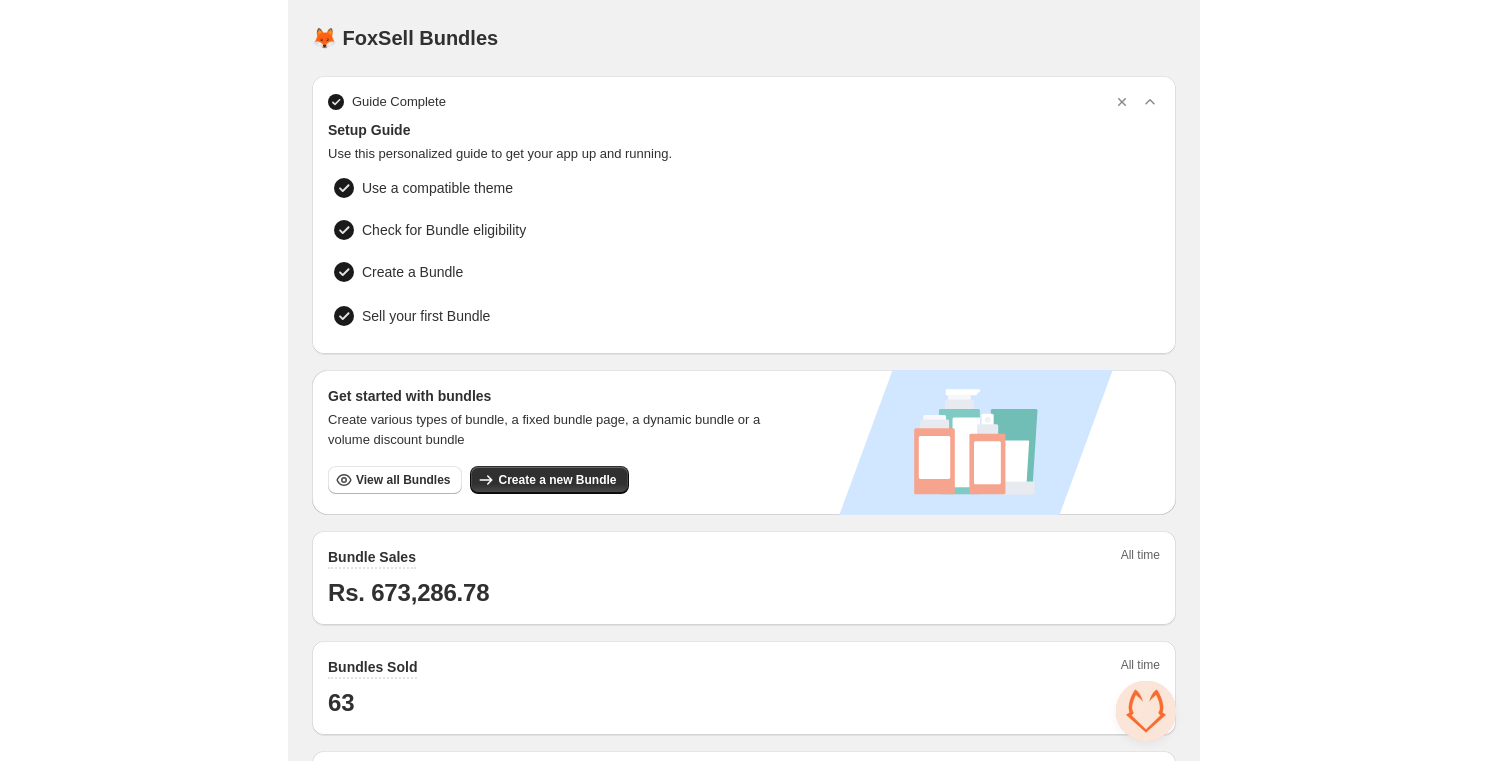 scroll, scrollTop: 0, scrollLeft: 0, axis: both 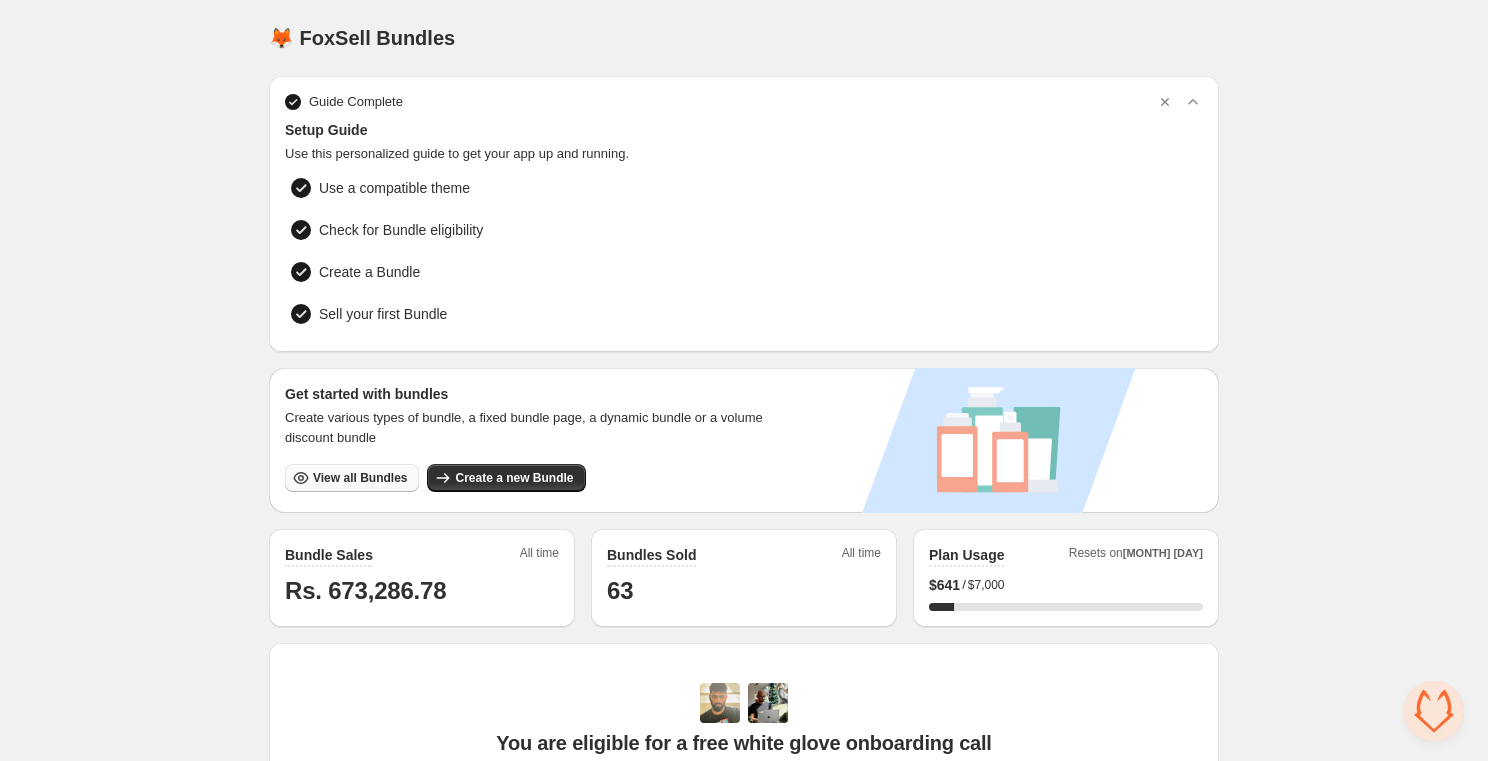 click on "View all Bundles" at bounding box center (352, 478) 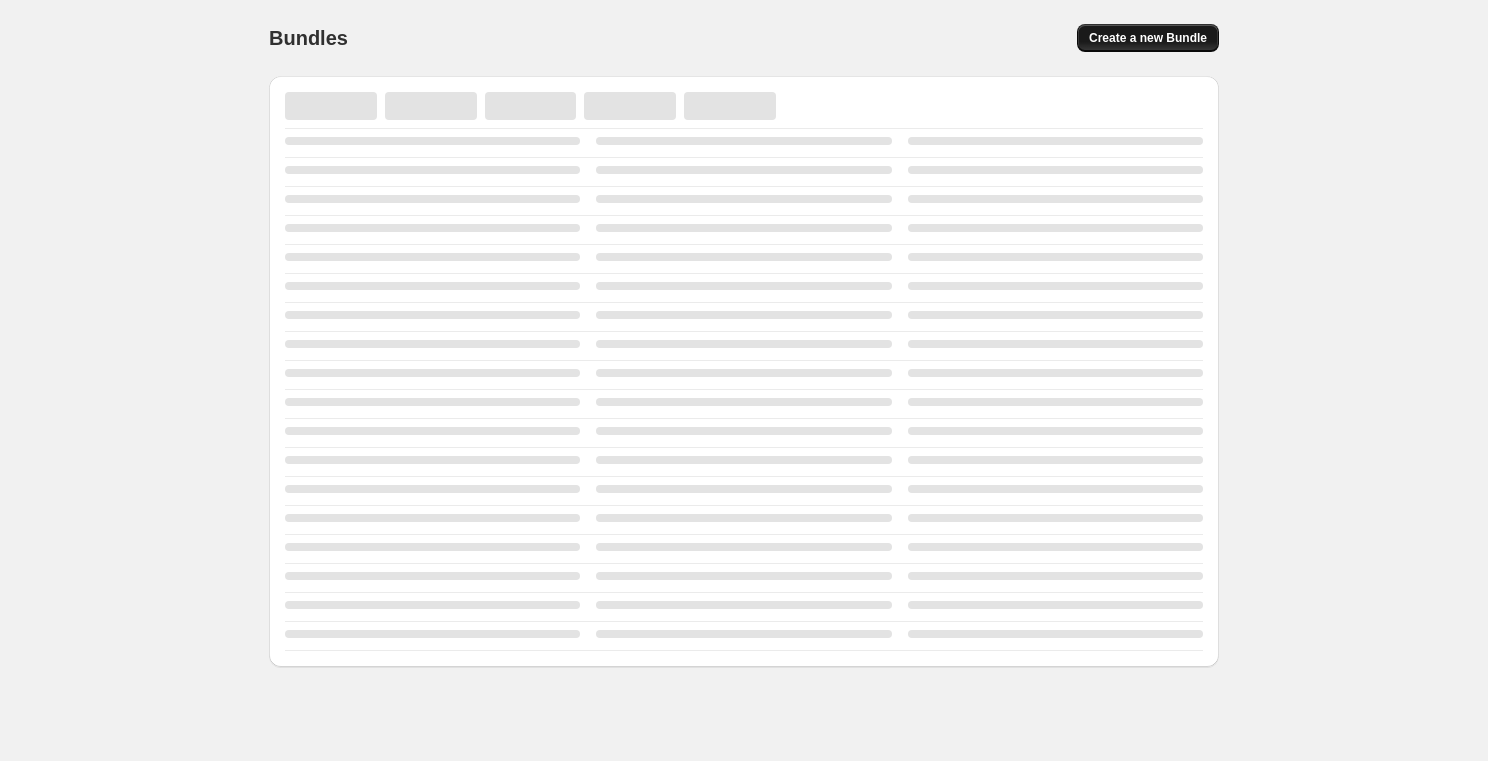 scroll, scrollTop: 0, scrollLeft: 0, axis: both 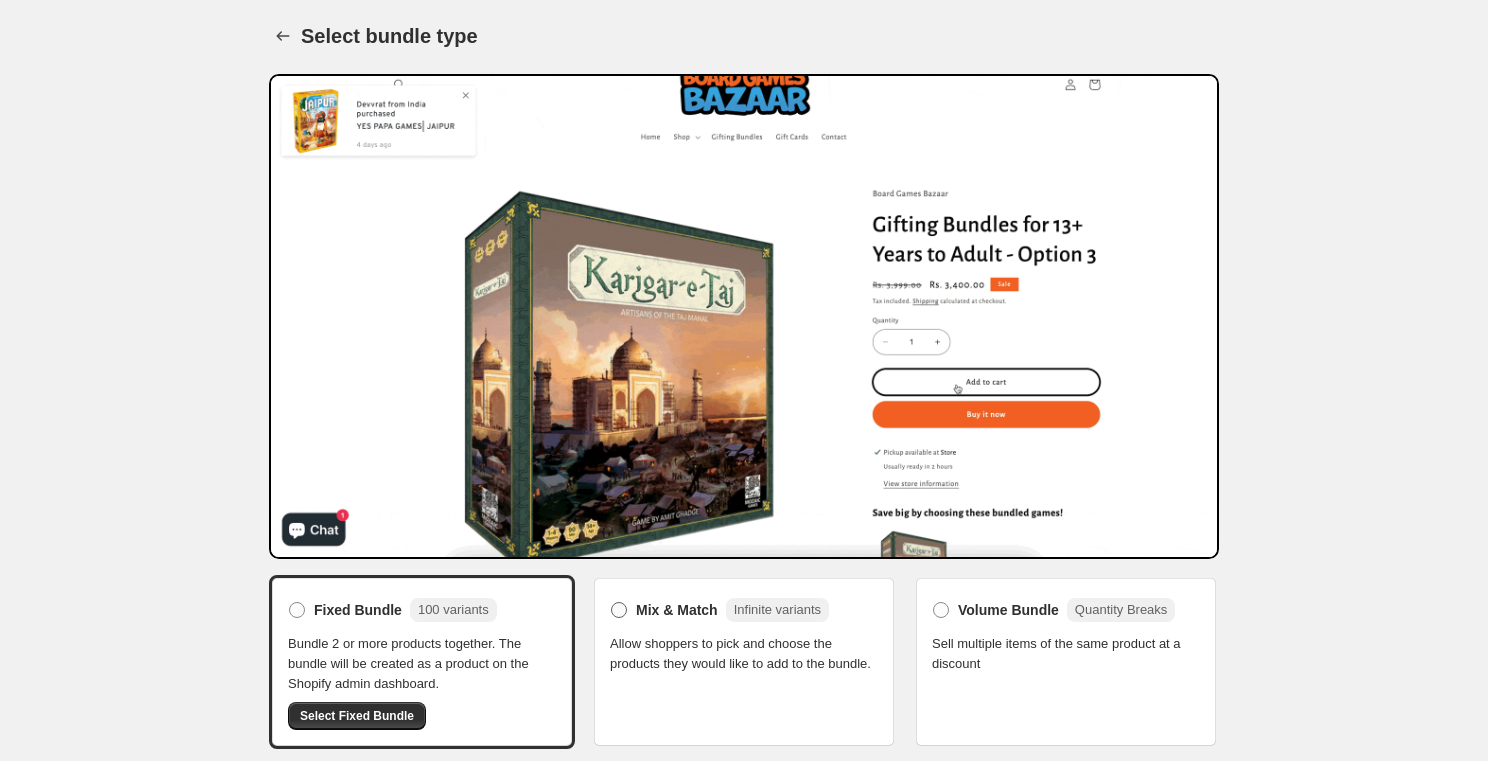 click on "Mix & Match Infinite variants" at bounding box center (719, 610) 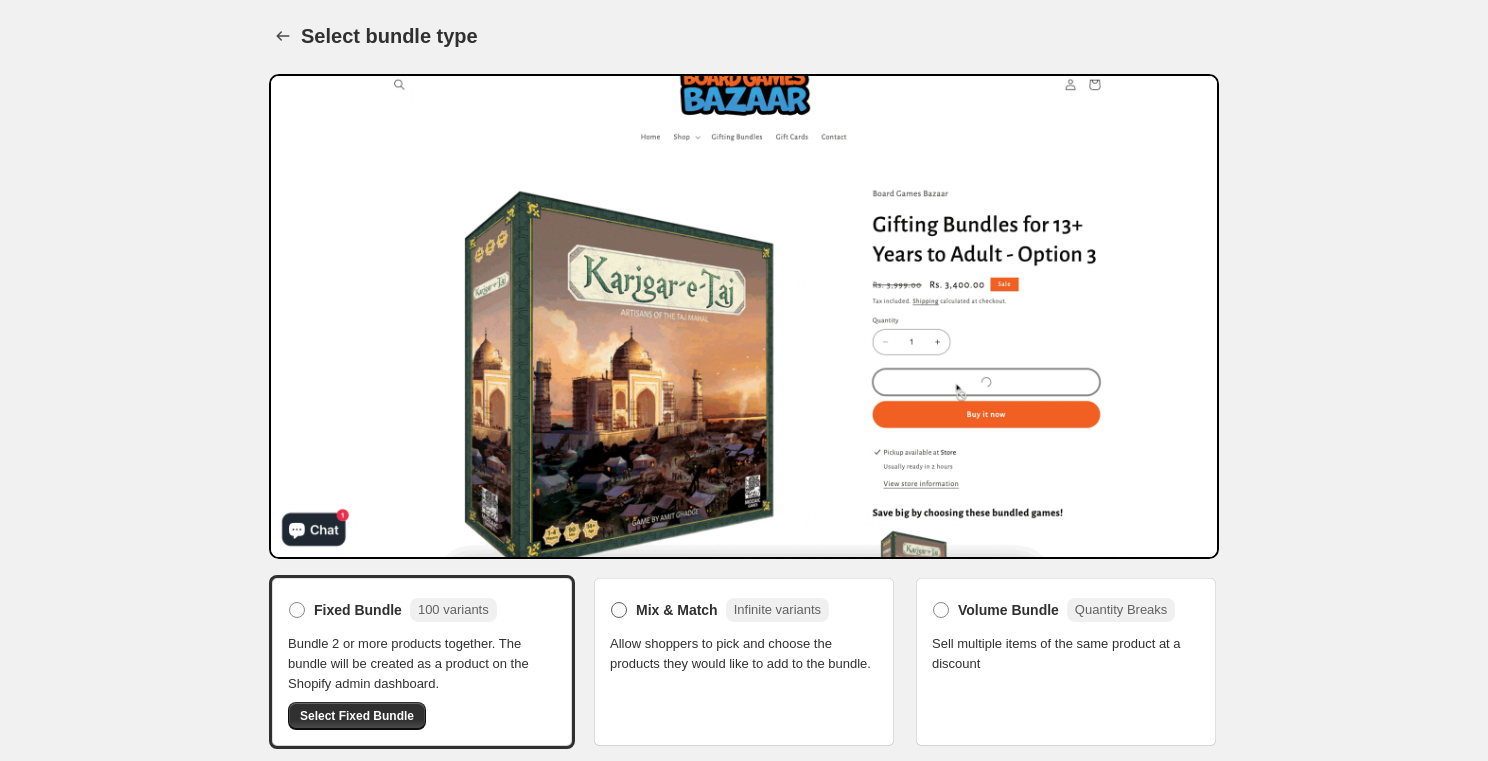scroll, scrollTop: 0, scrollLeft: 0, axis: both 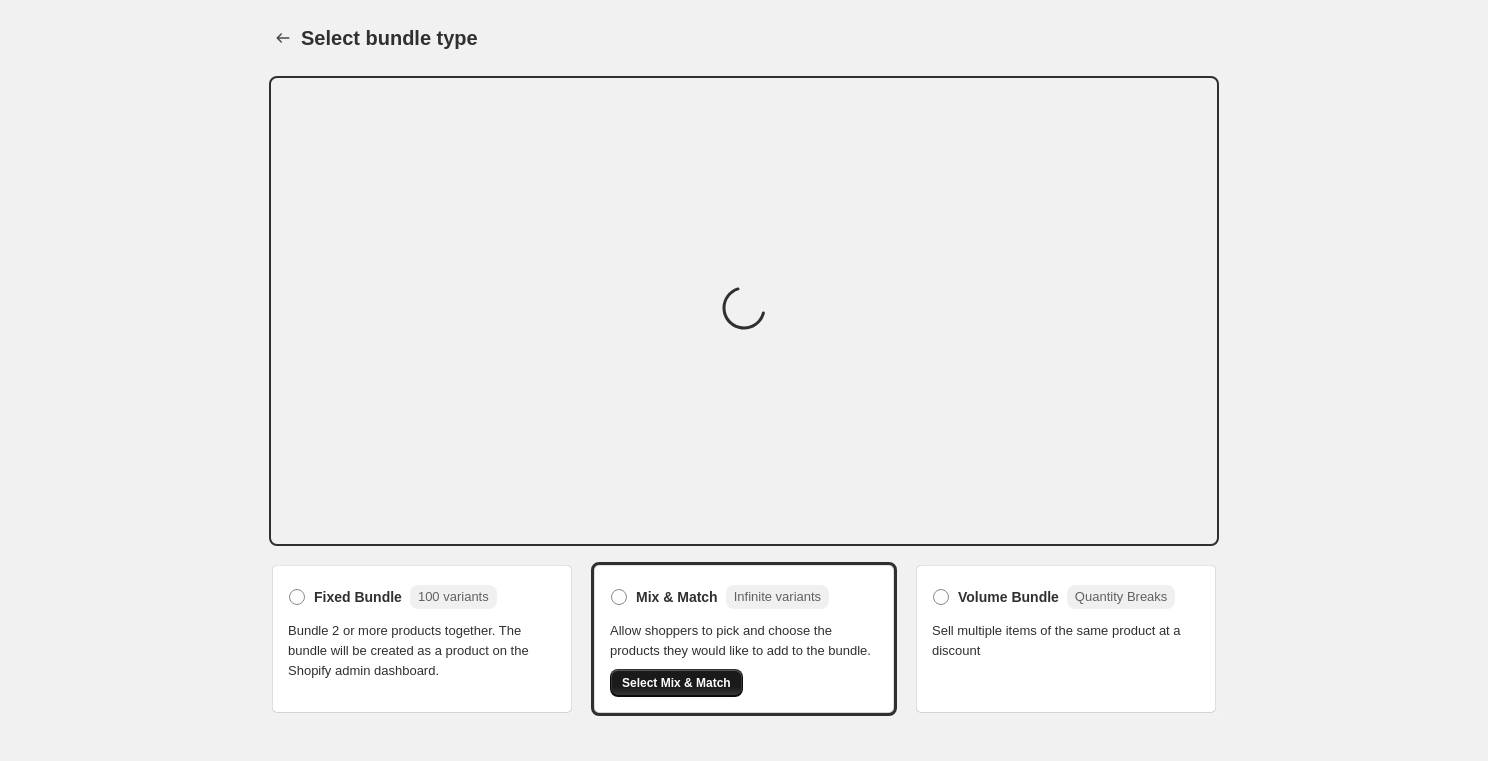 click on "Select Mix & Match" at bounding box center [676, 683] 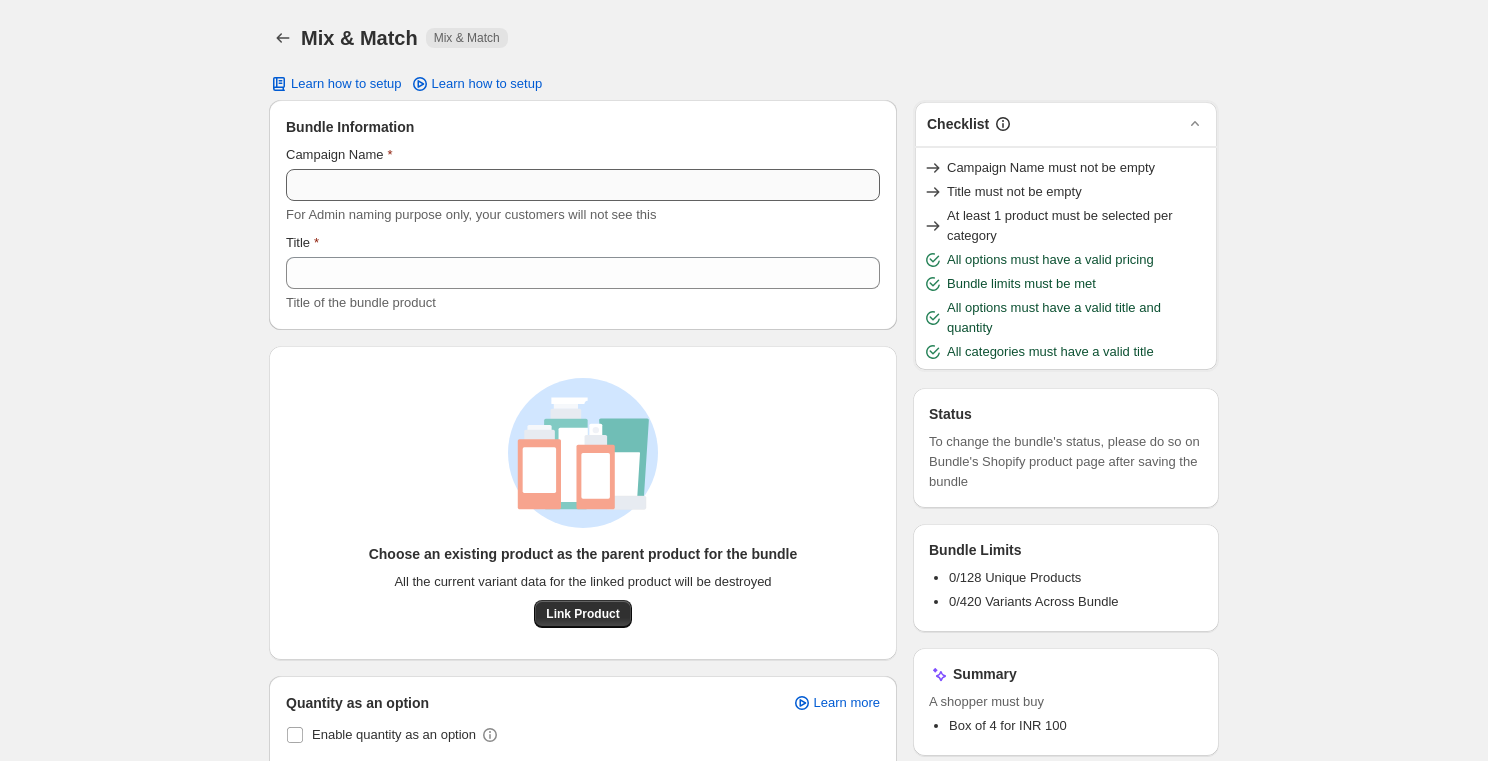 scroll, scrollTop: 0, scrollLeft: 0, axis: both 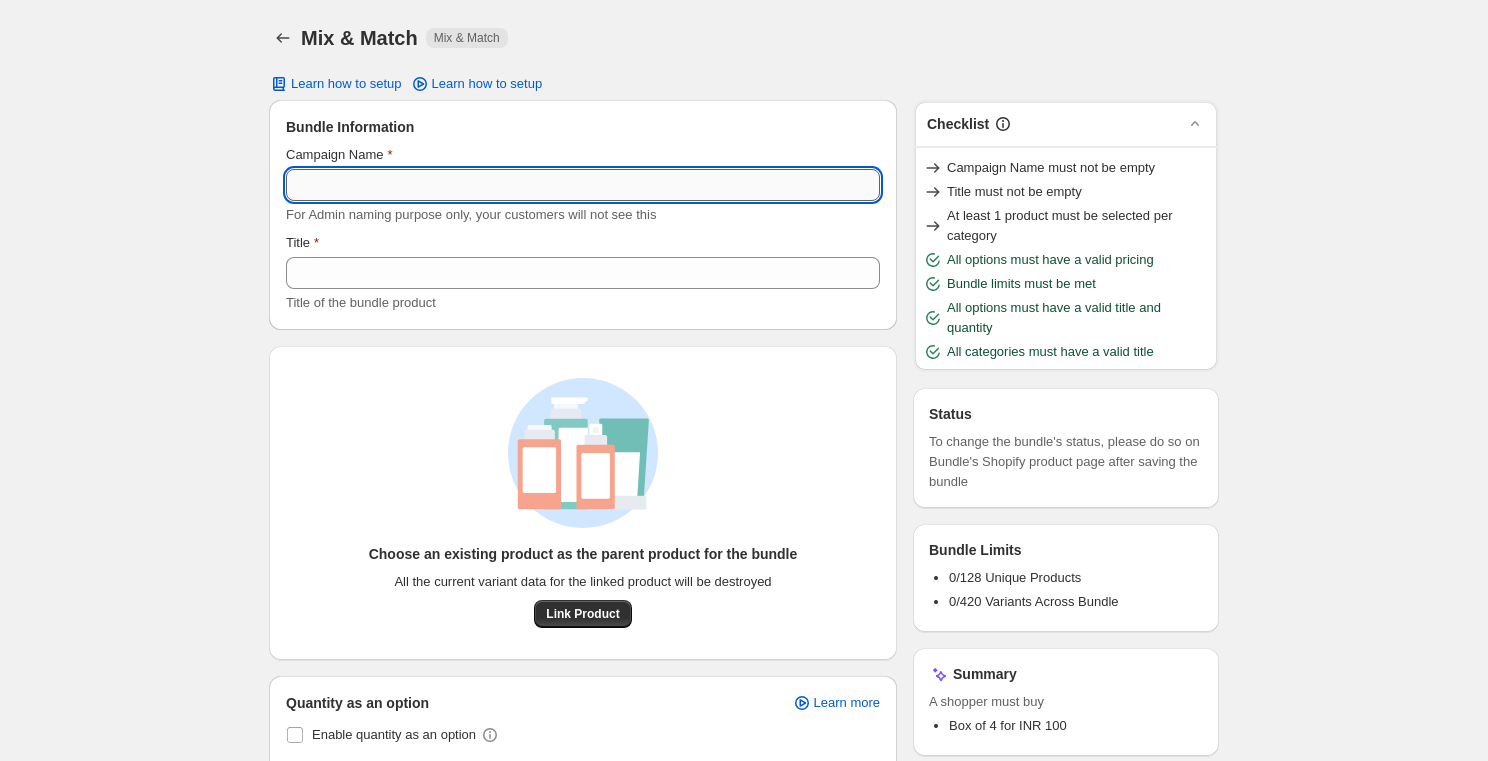 click on "Campaign Name" at bounding box center (583, 185) 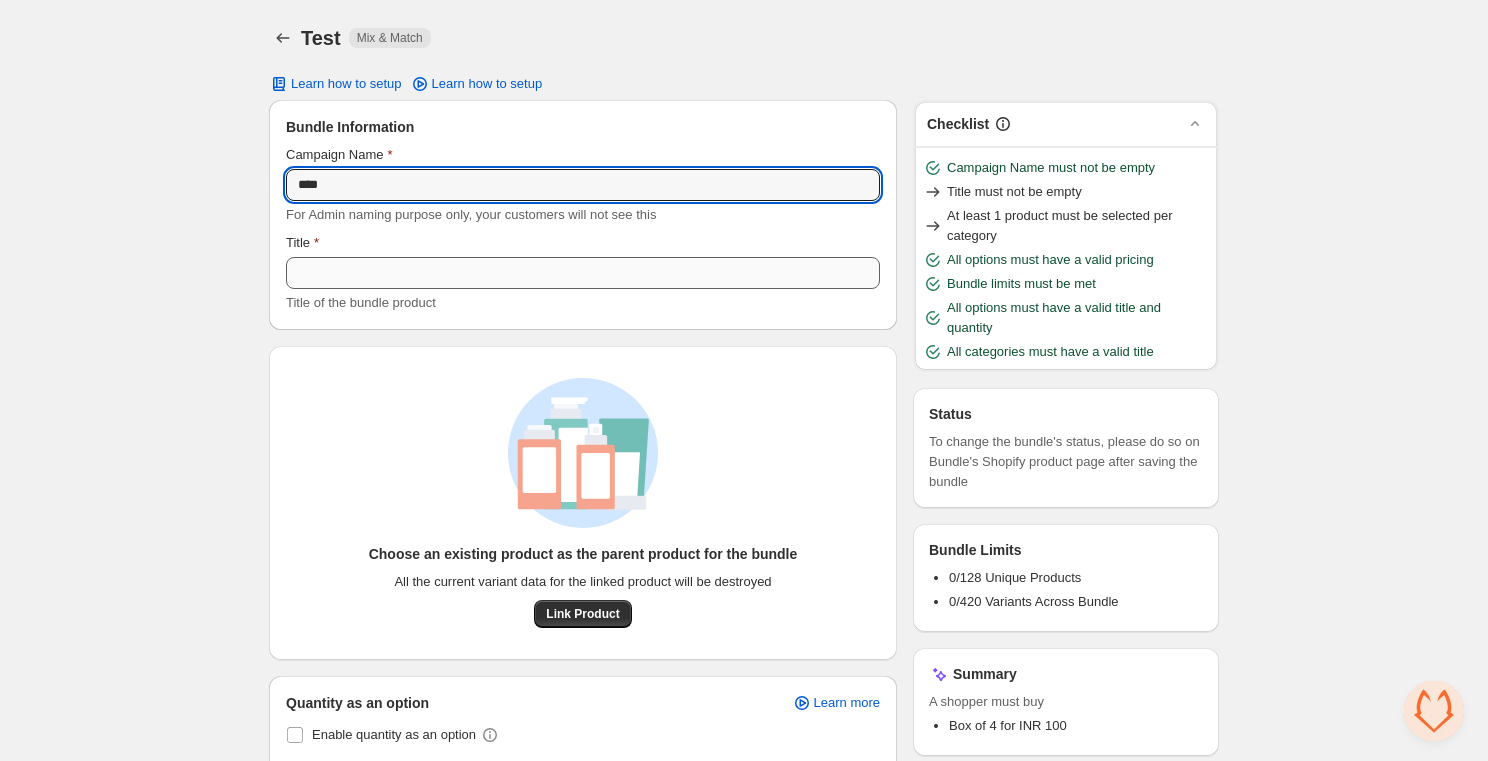 type on "****" 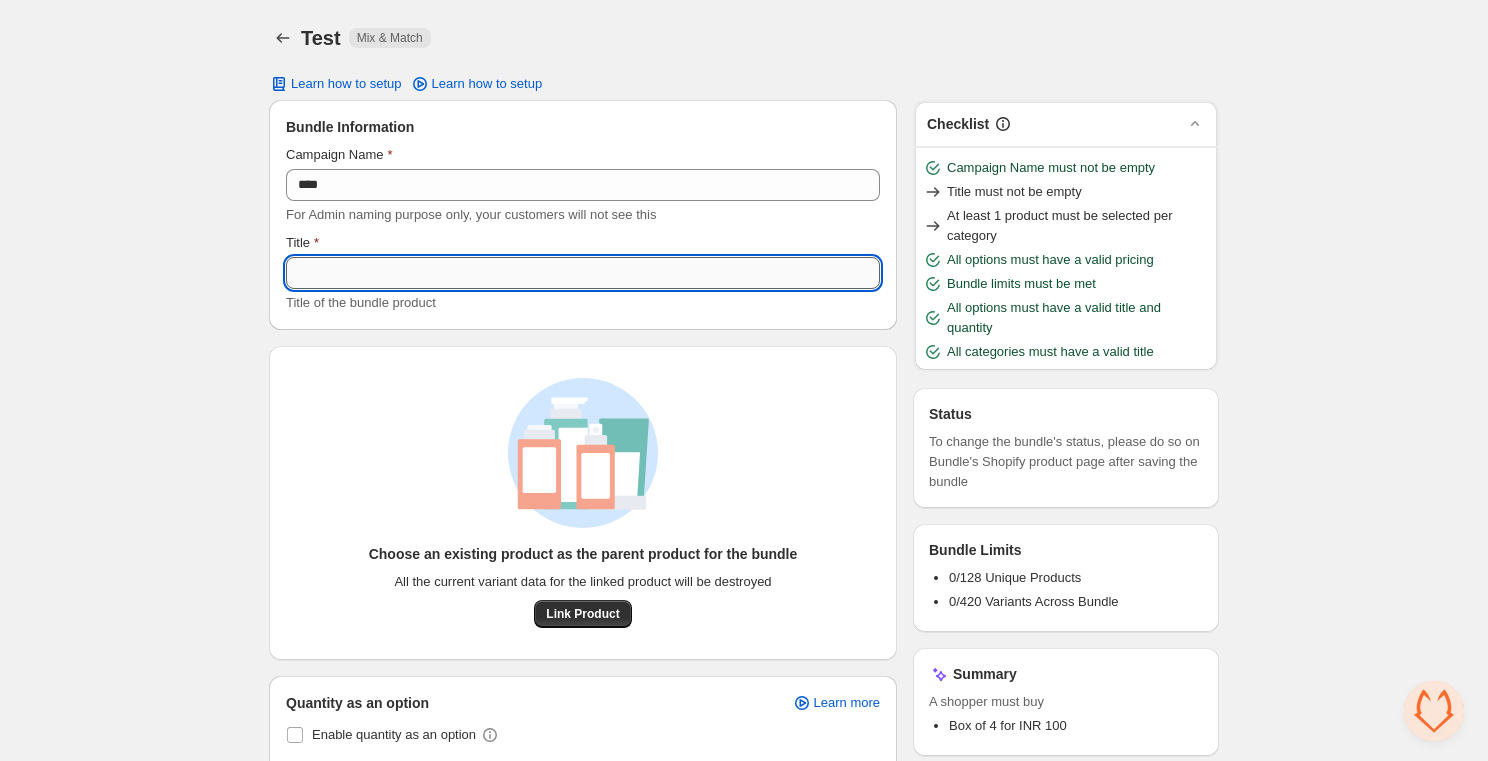 click on "Title" at bounding box center (583, 273) 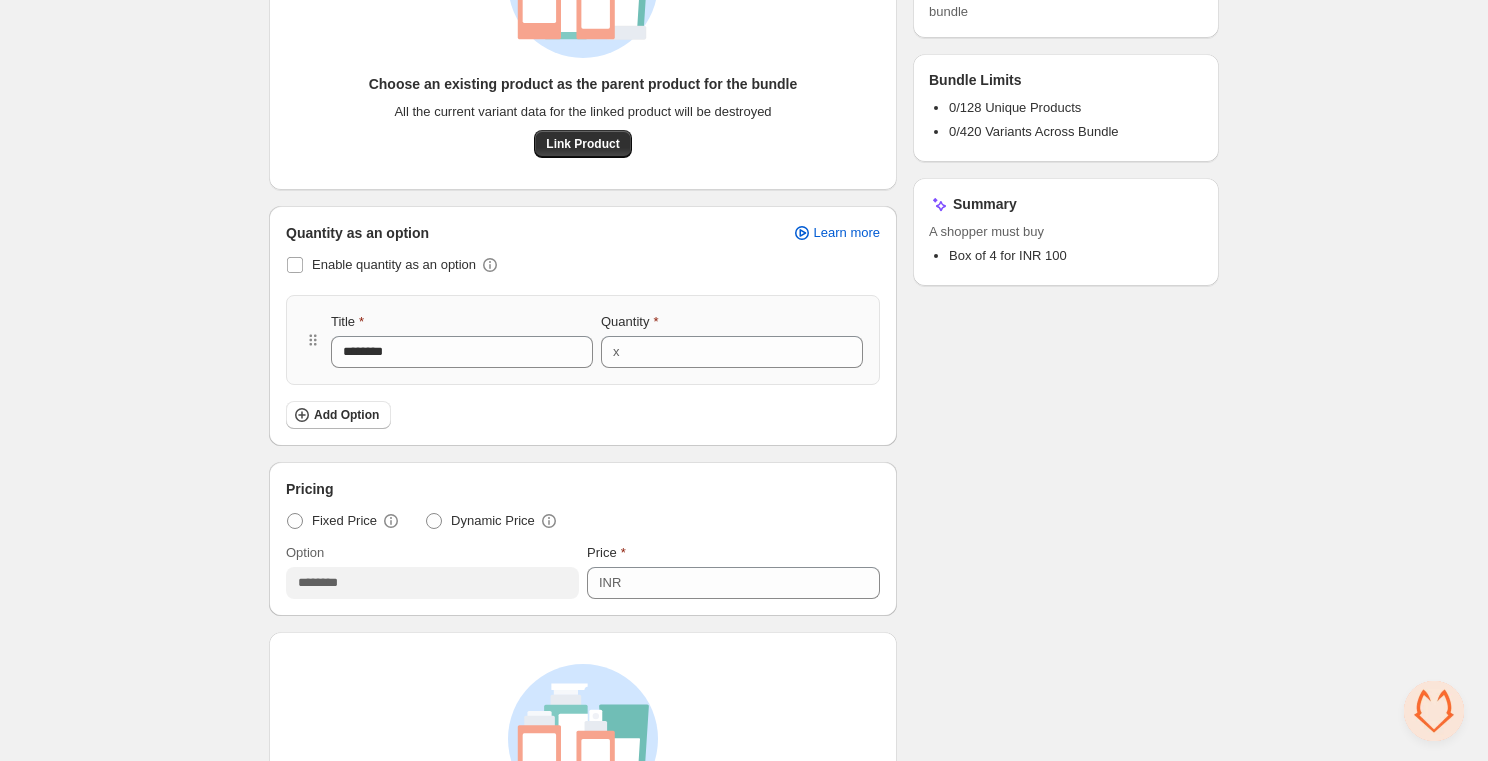 scroll, scrollTop: 602, scrollLeft: 0, axis: vertical 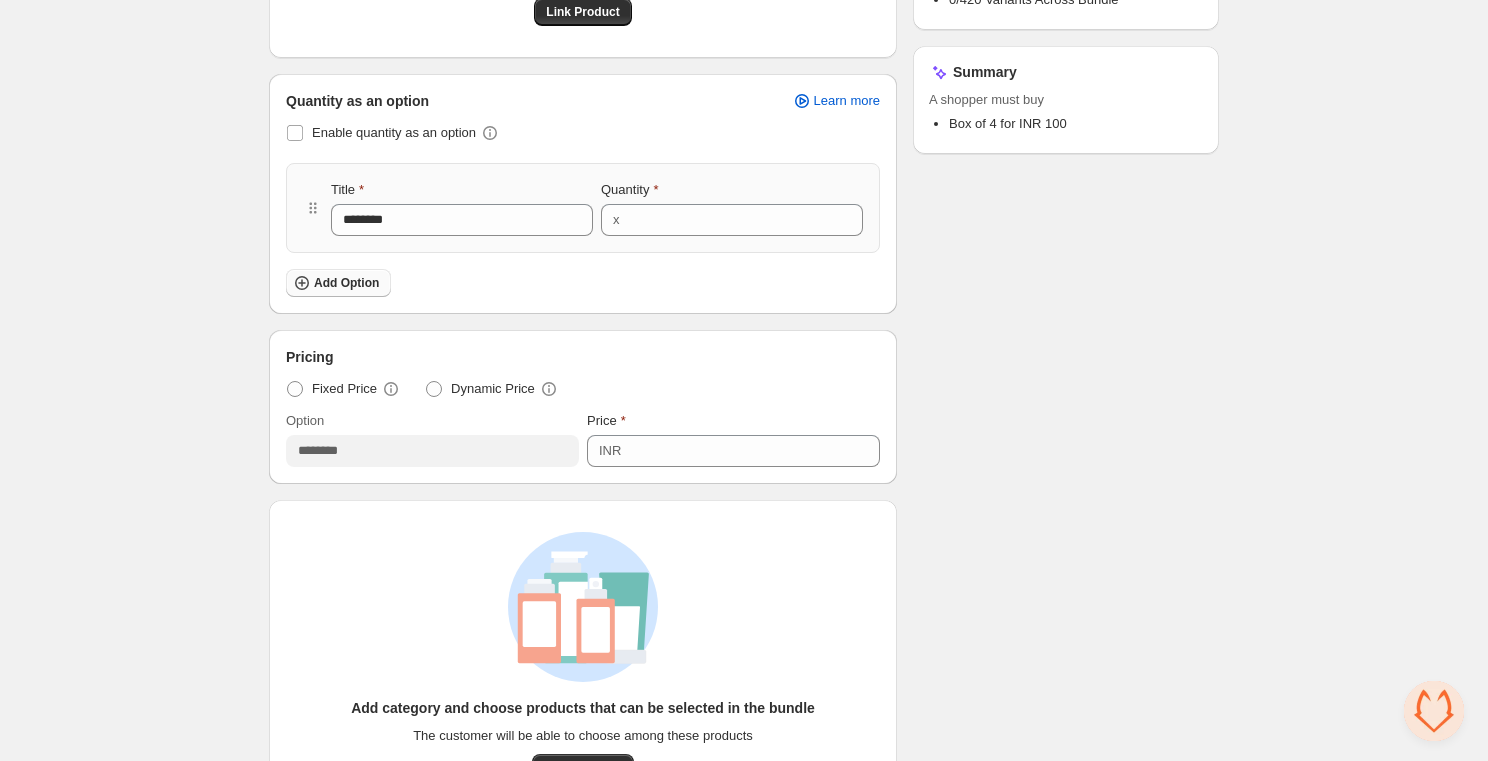 type on "****" 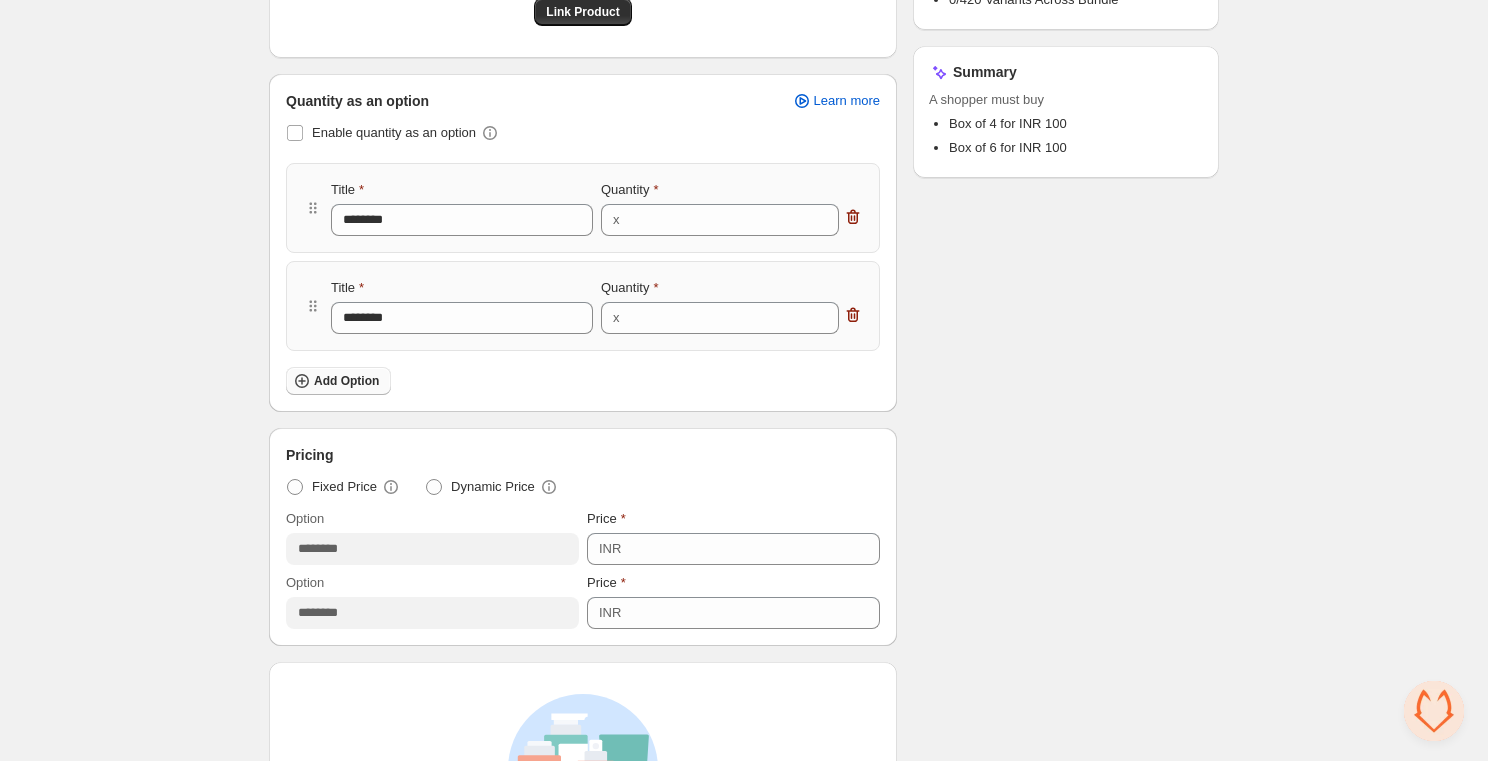 click on "Add Option" at bounding box center [346, 381] 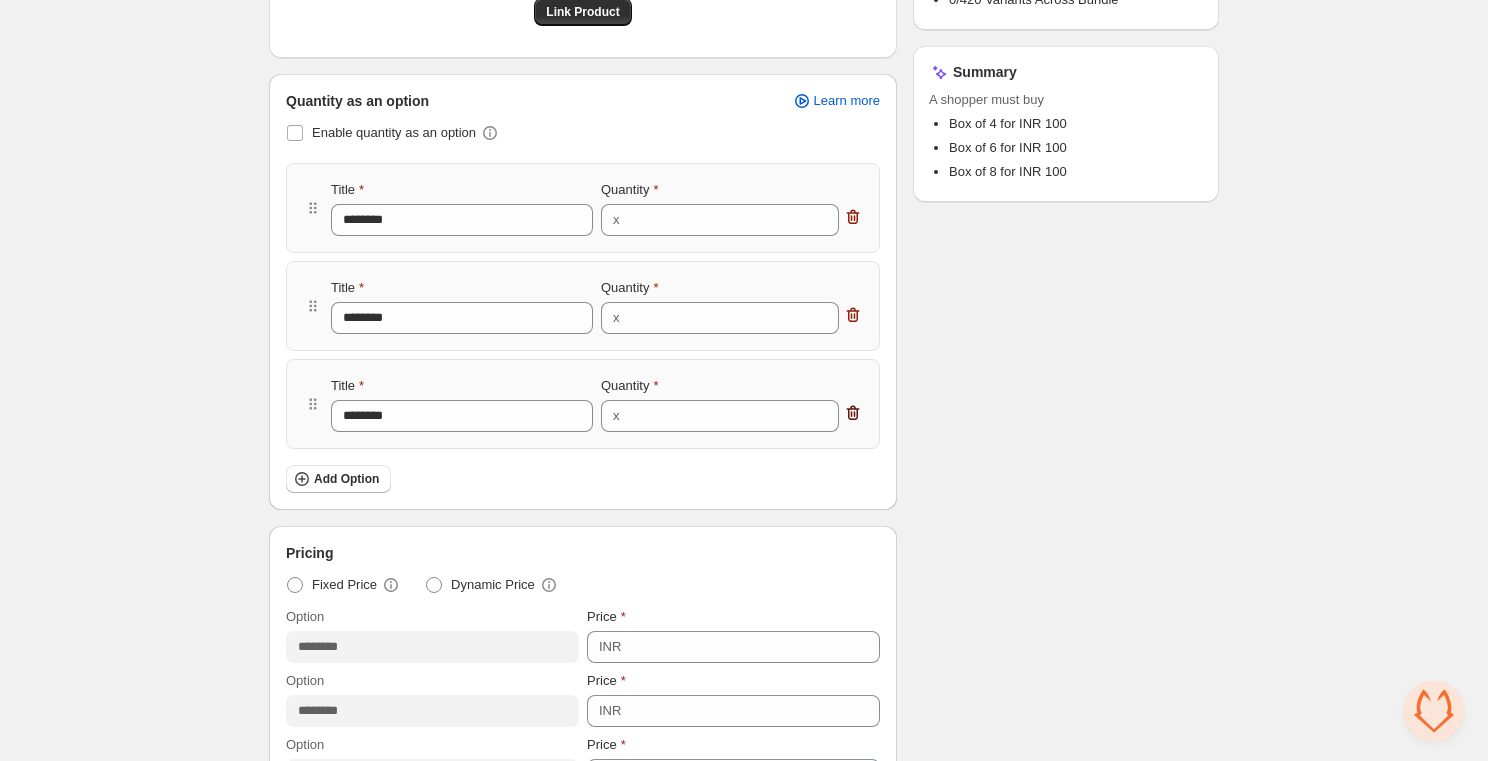 click 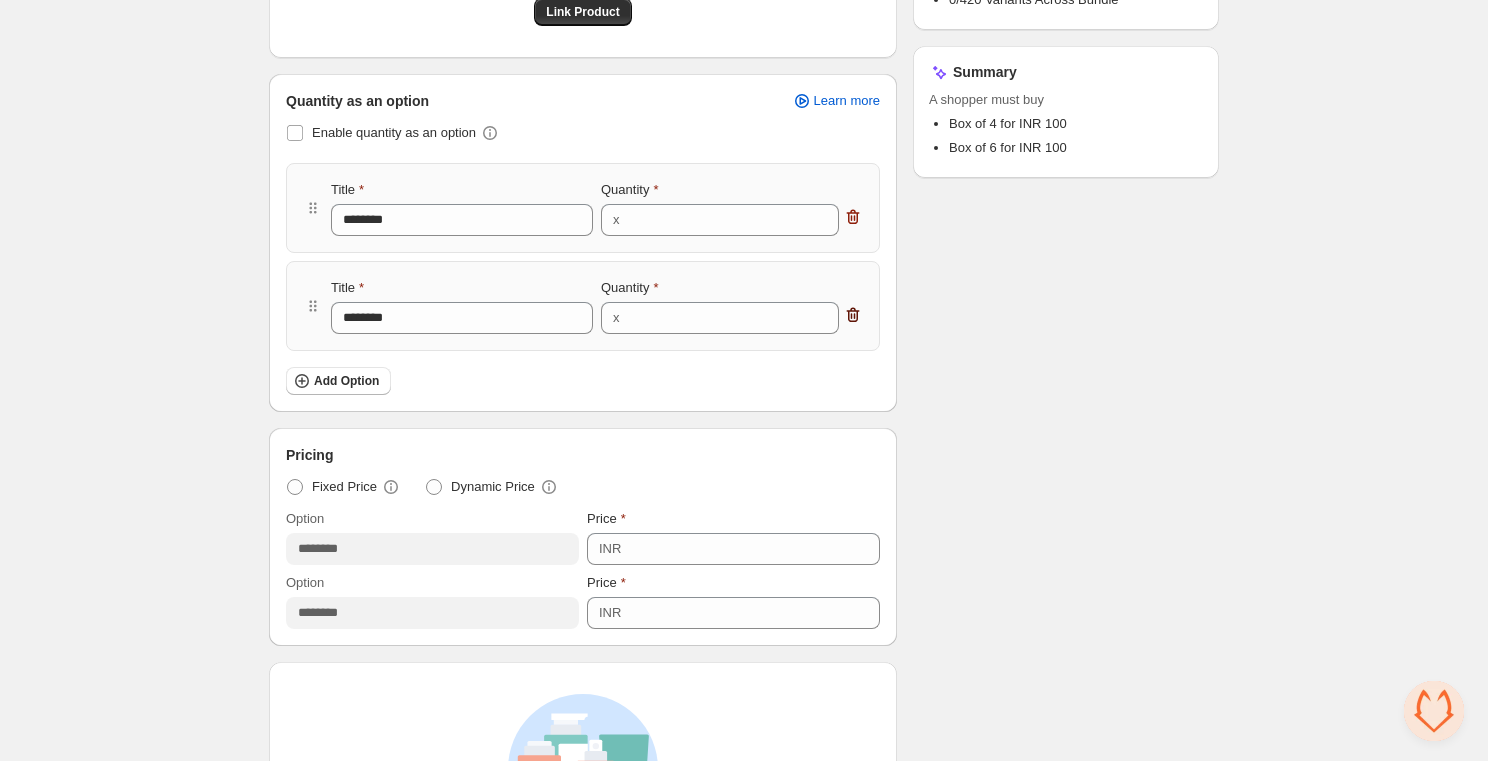 click 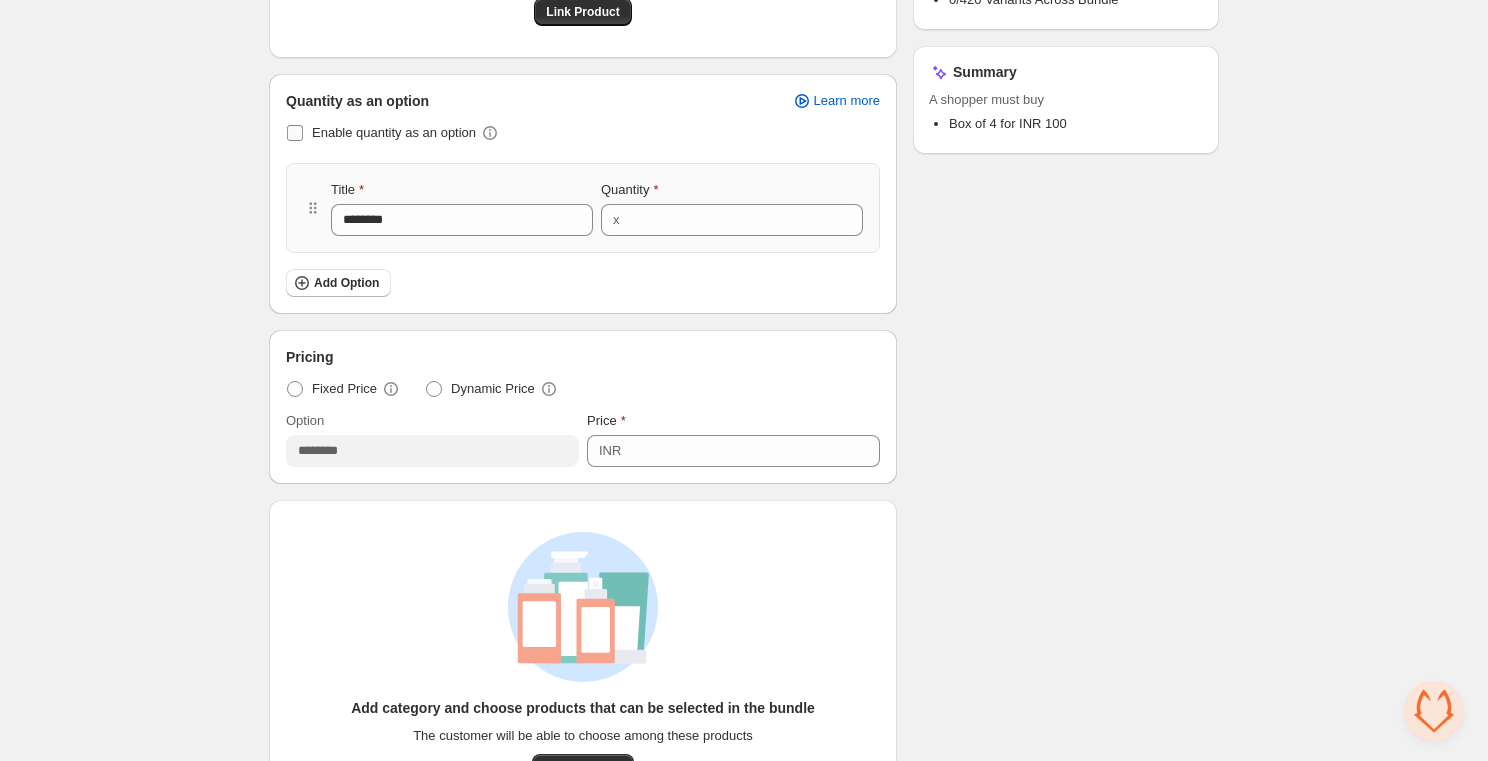 click at bounding box center (295, 133) 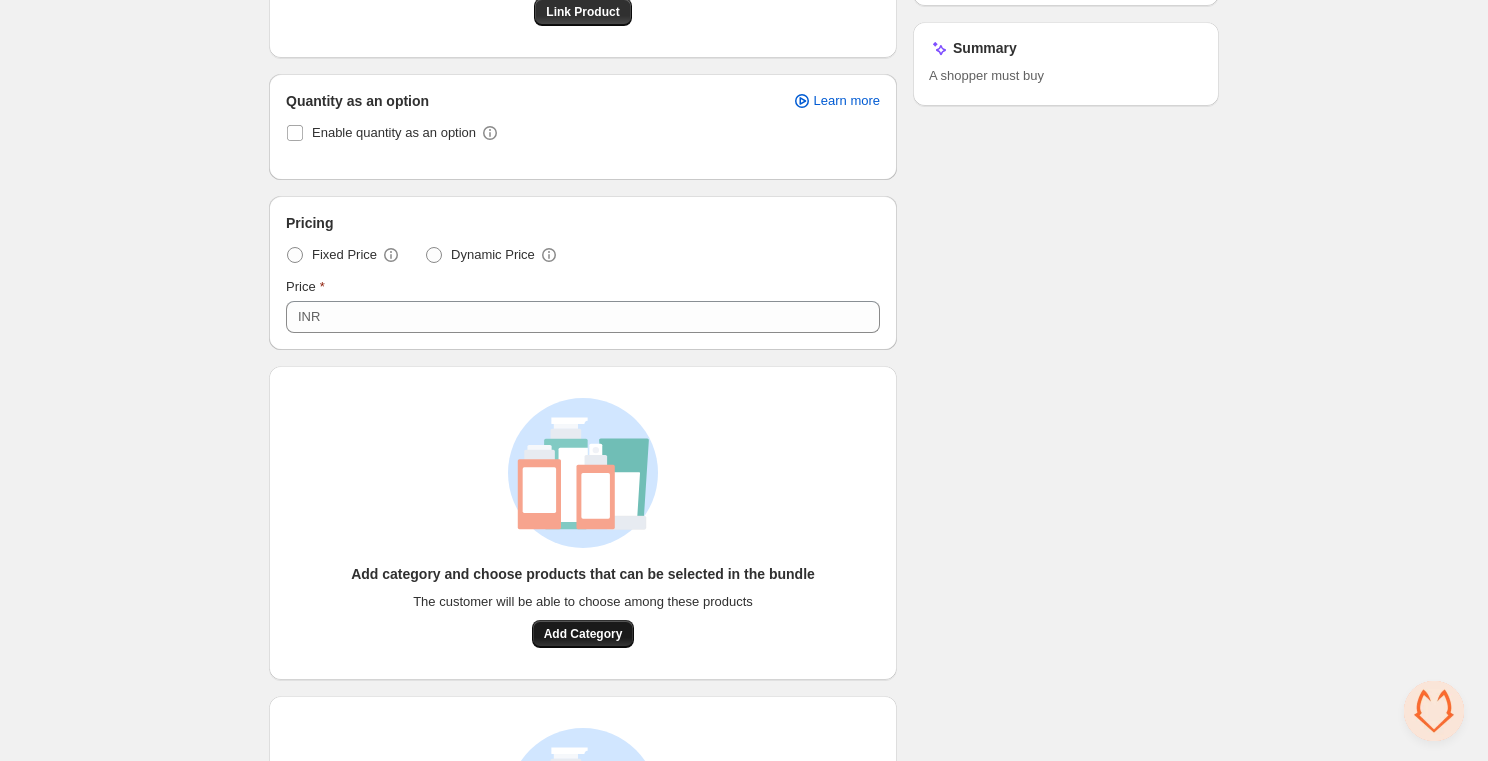 click on "Add Category" at bounding box center (583, 634) 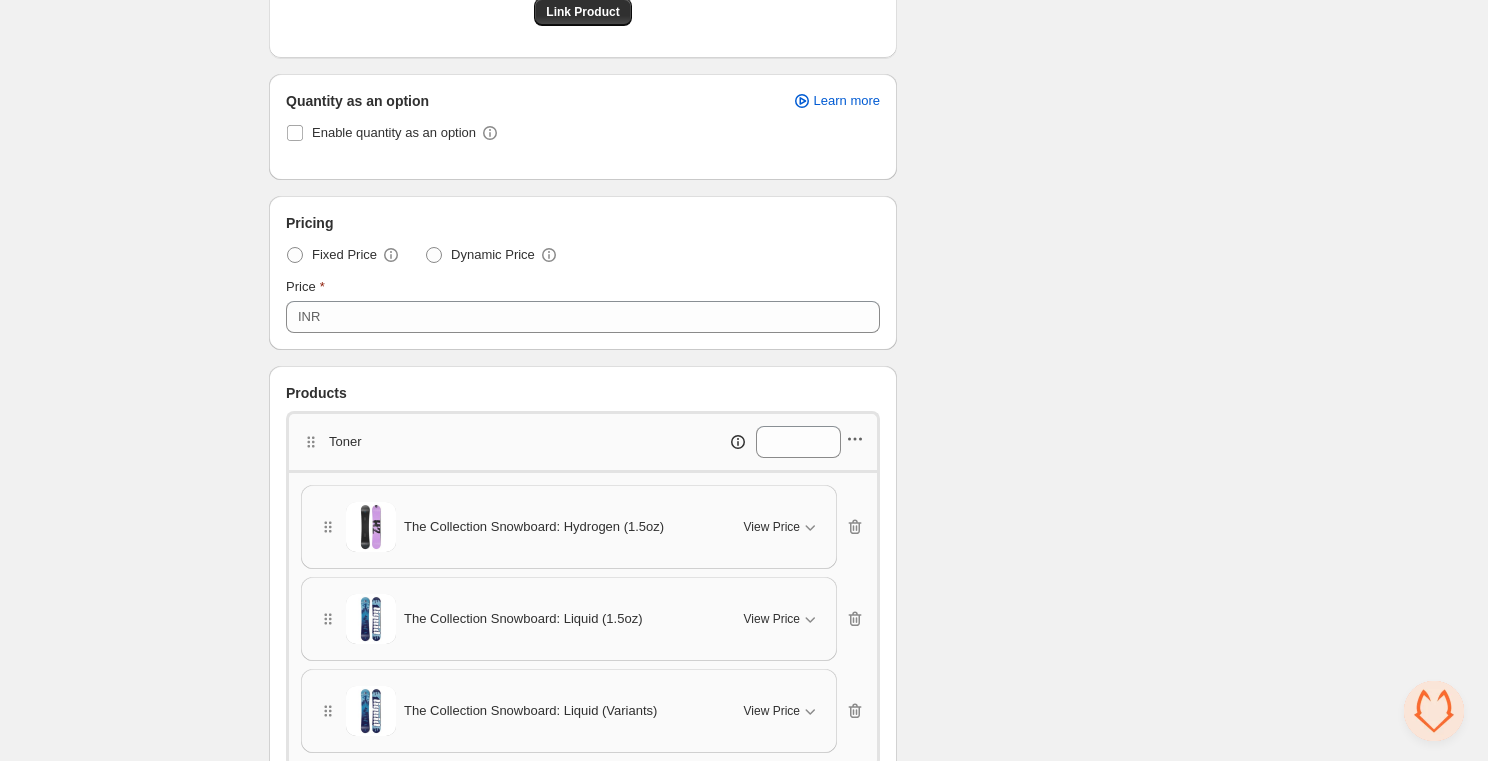 click 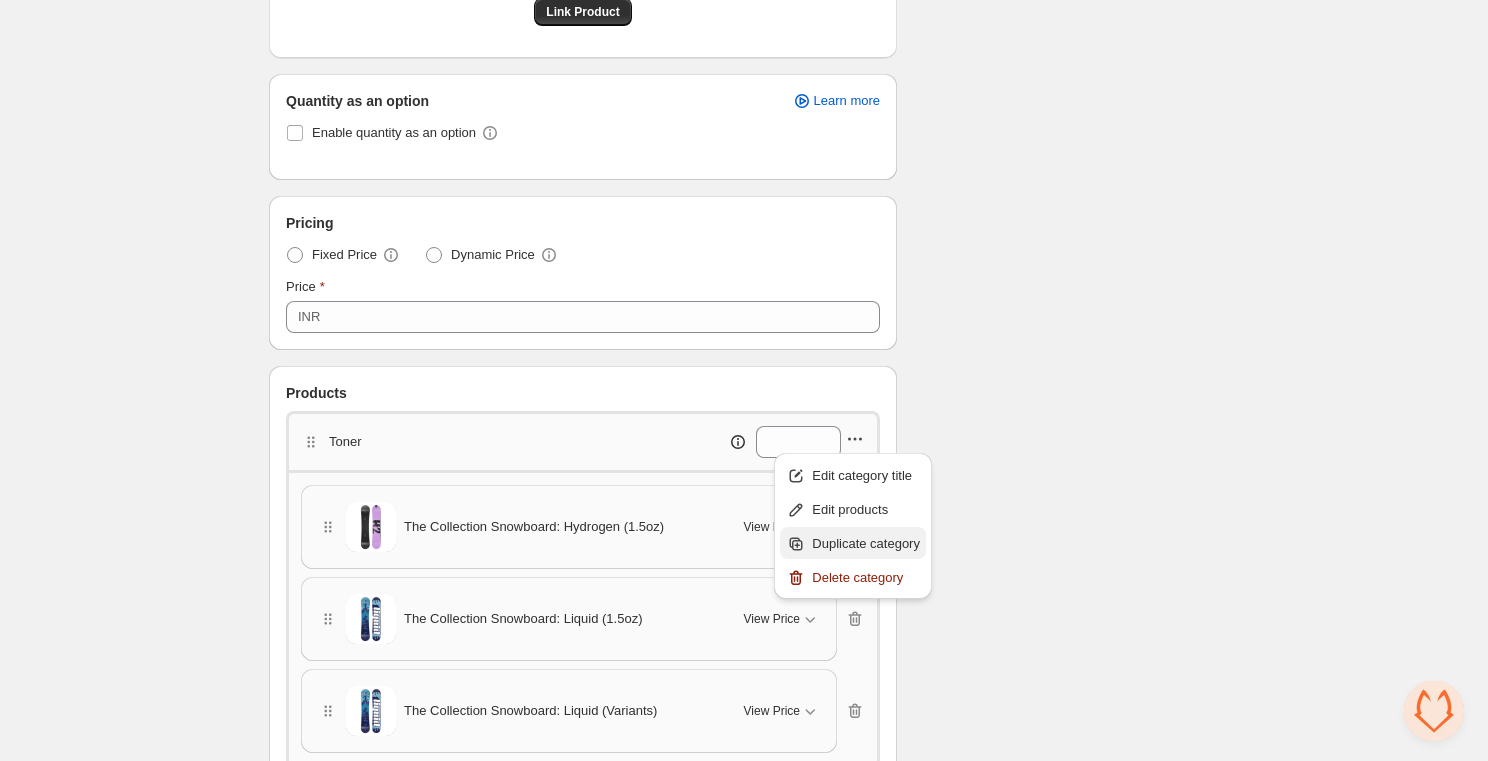 click on "Duplicate category" at bounding box center [866, 544] 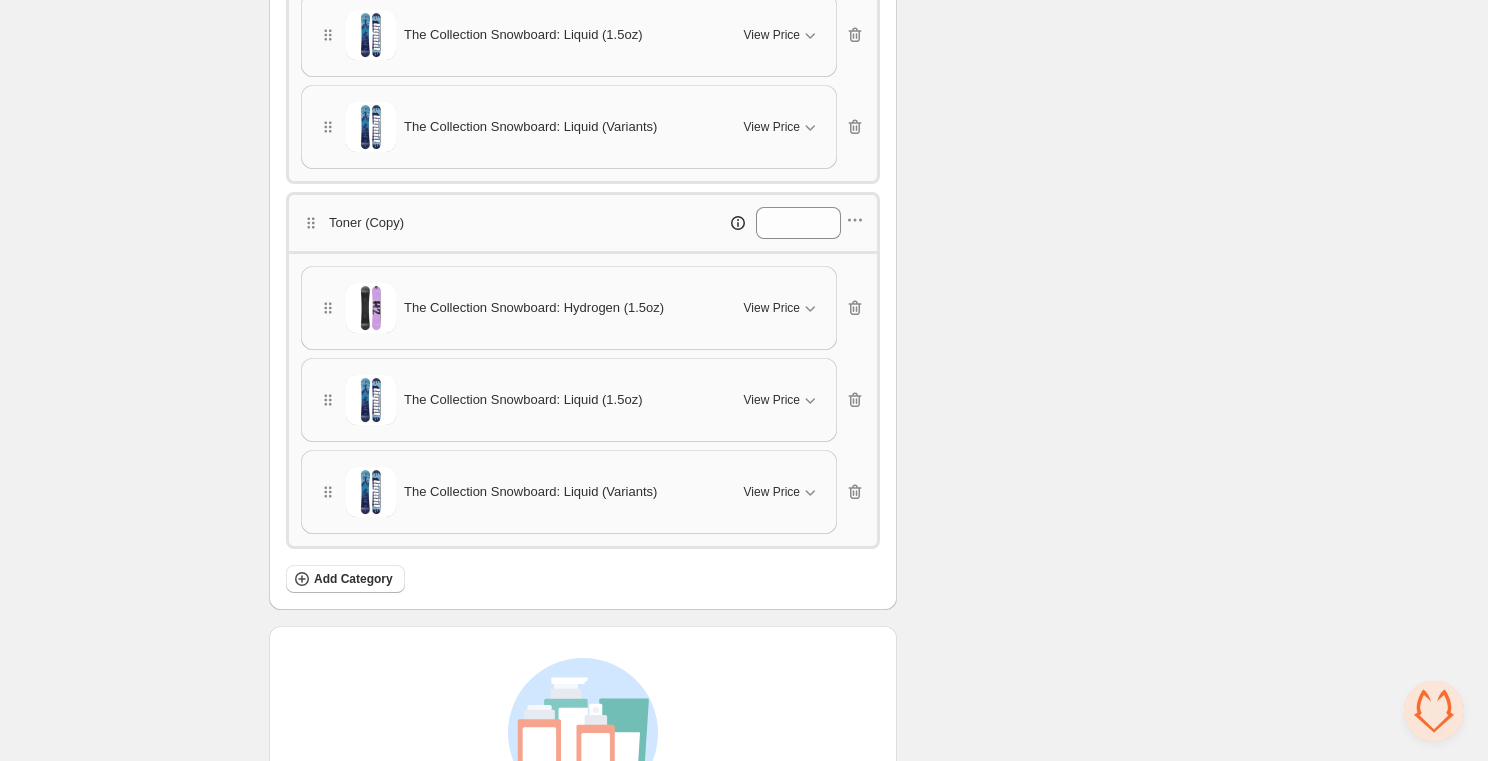 scroll, scrollTop: 1247, scrollLeft: 0, axis: vertical 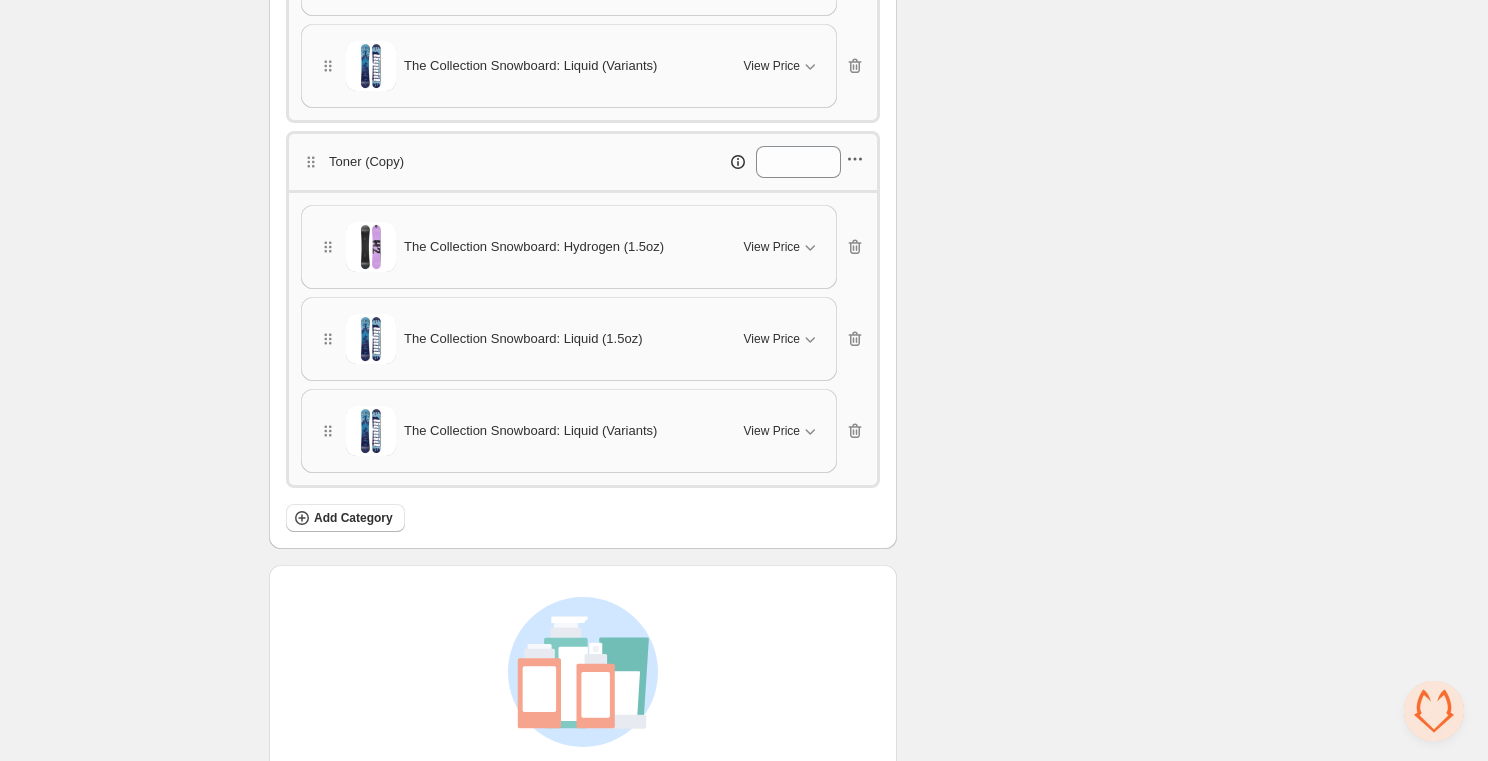 click 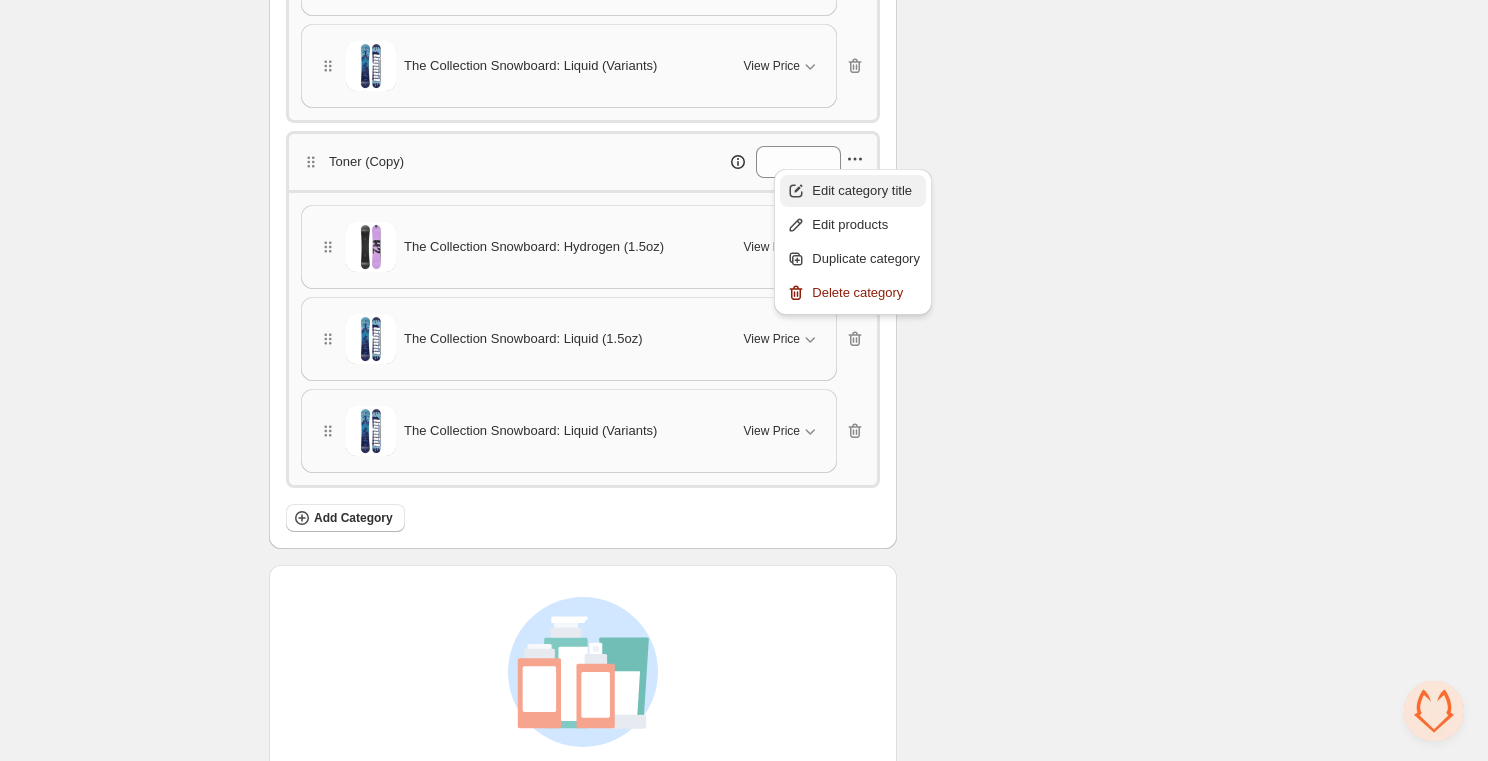 click on "Edit category title" at bounding box center (866, 191) 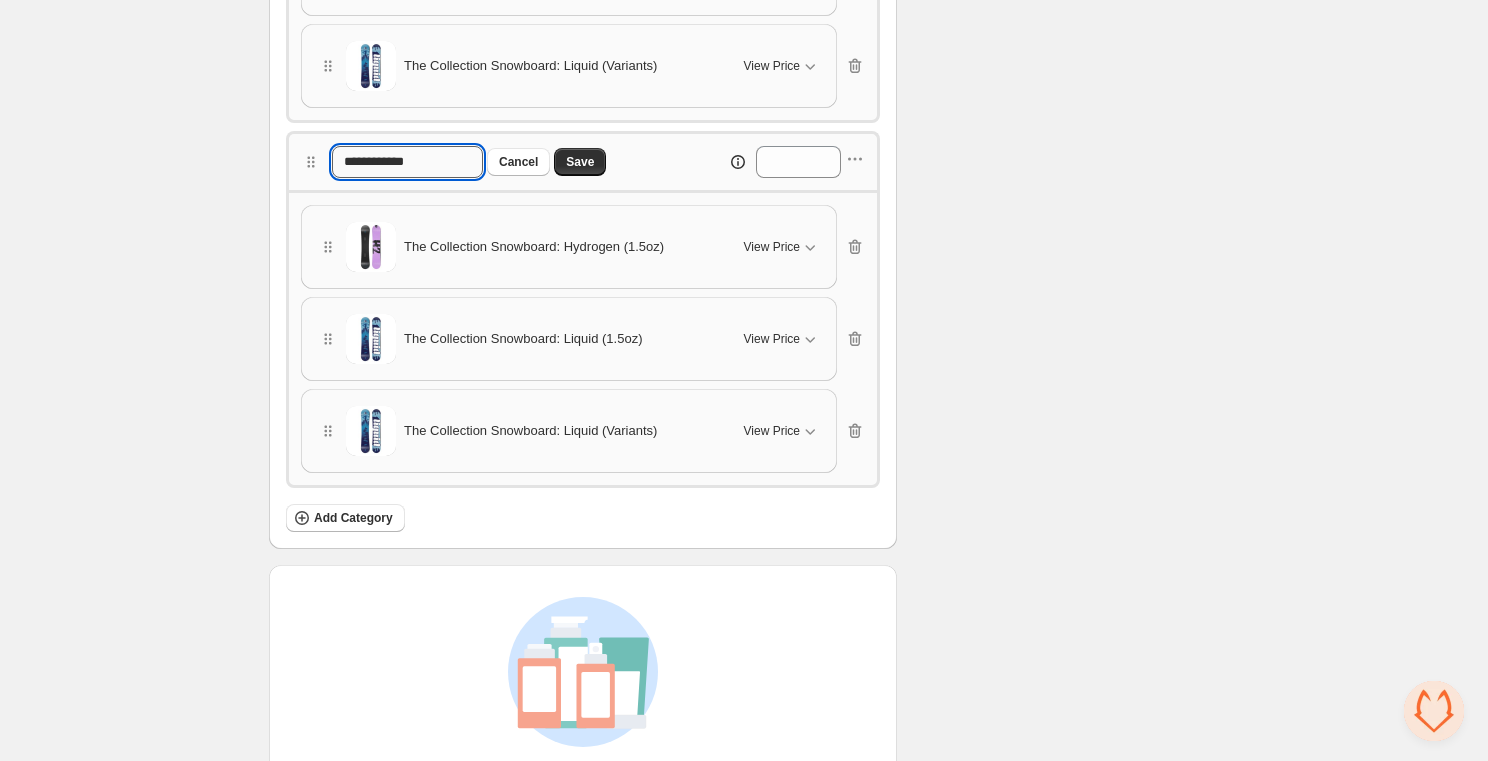 click on "**********" at bounding box center [407, 162] 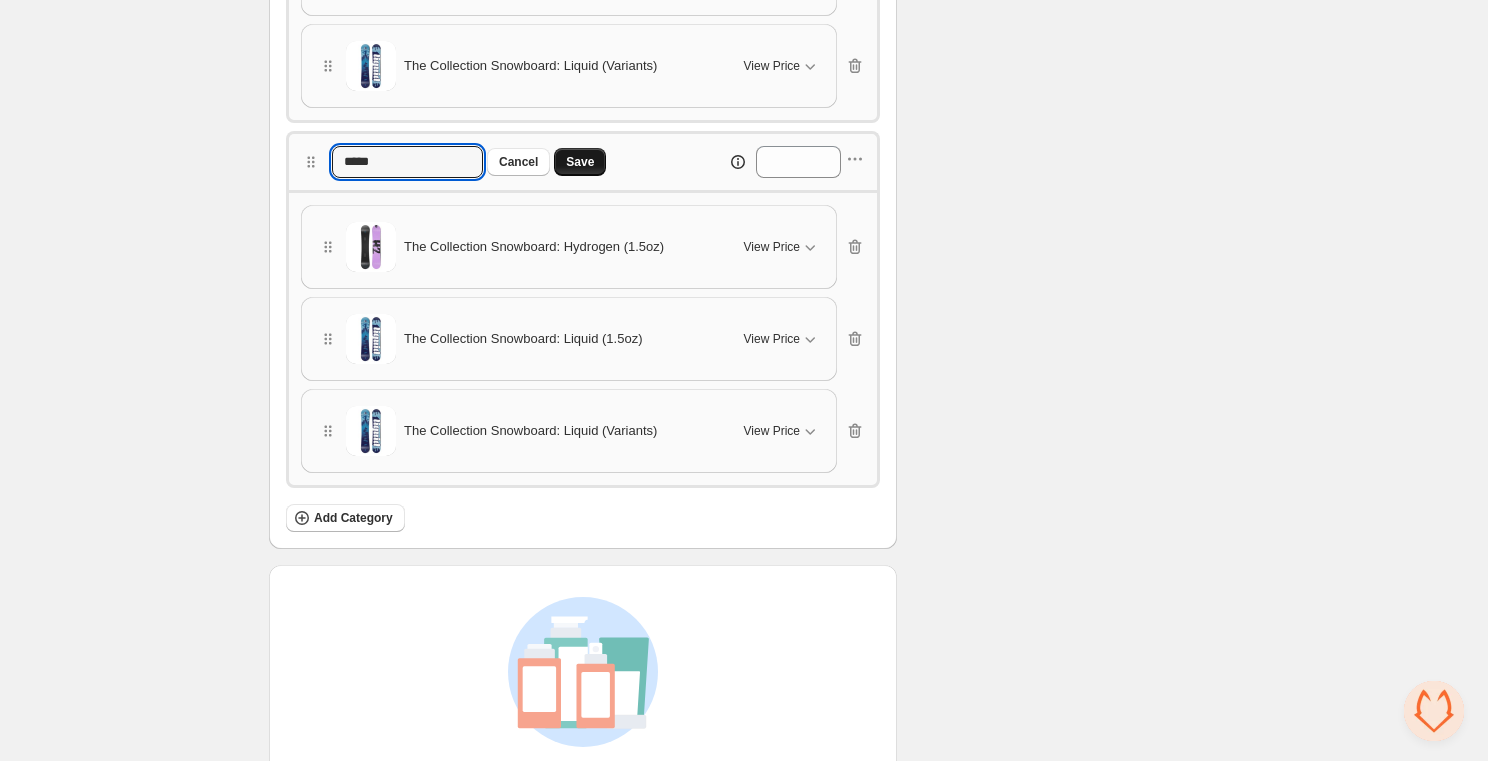 type on "*****" 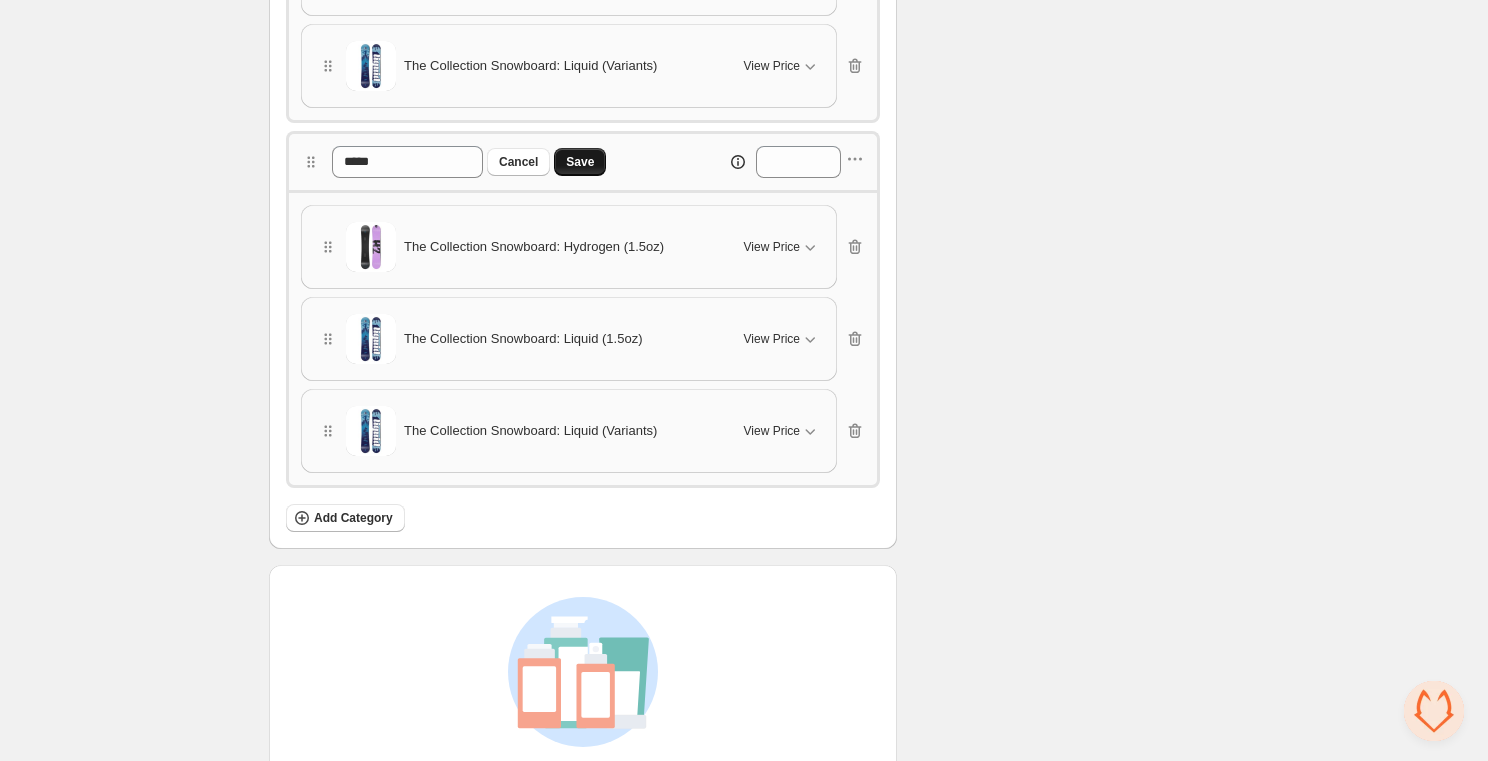 click on "Save" at bounding box center [580, 162] 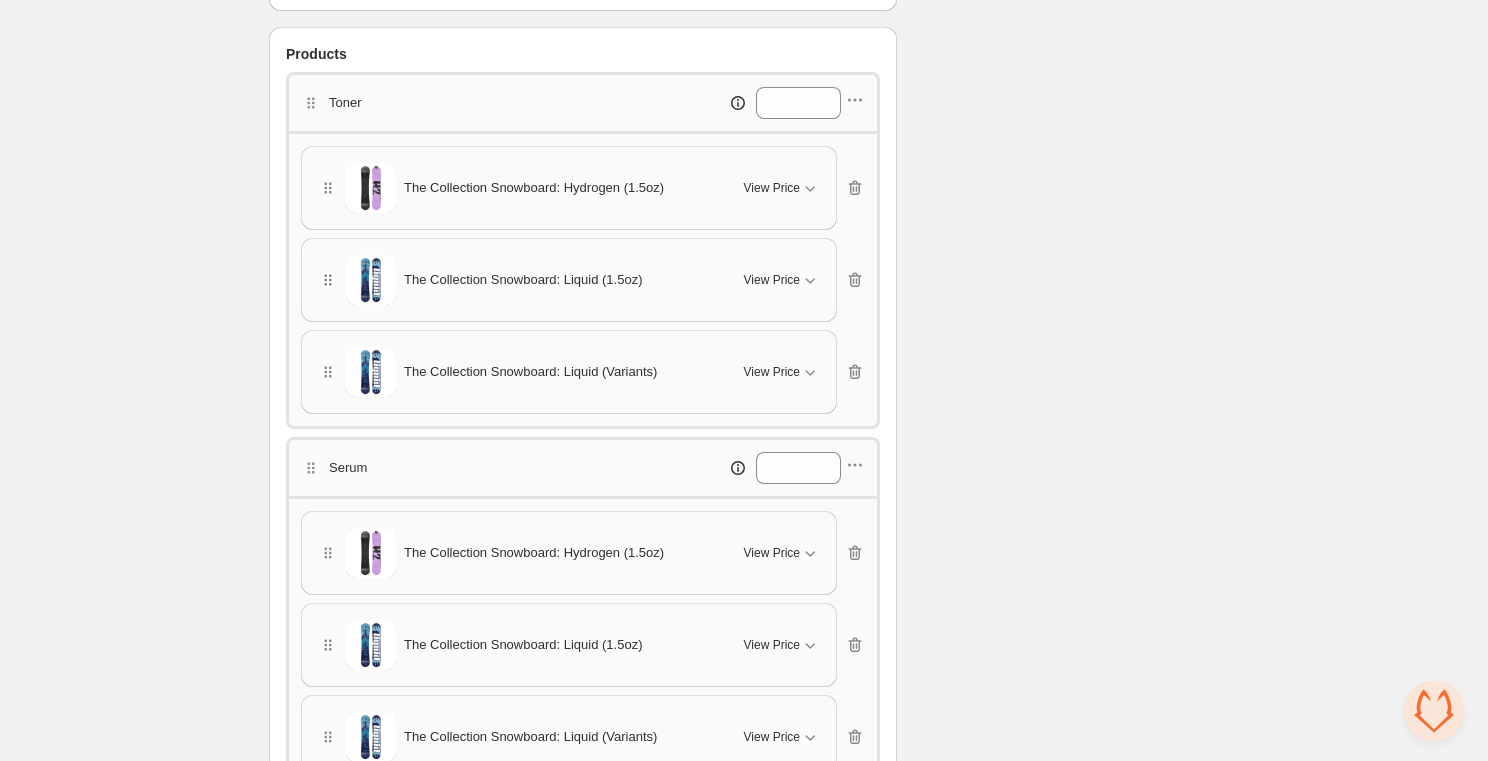 scroll, scrollTop: 916, scrollLeft: 0, axis: vertical 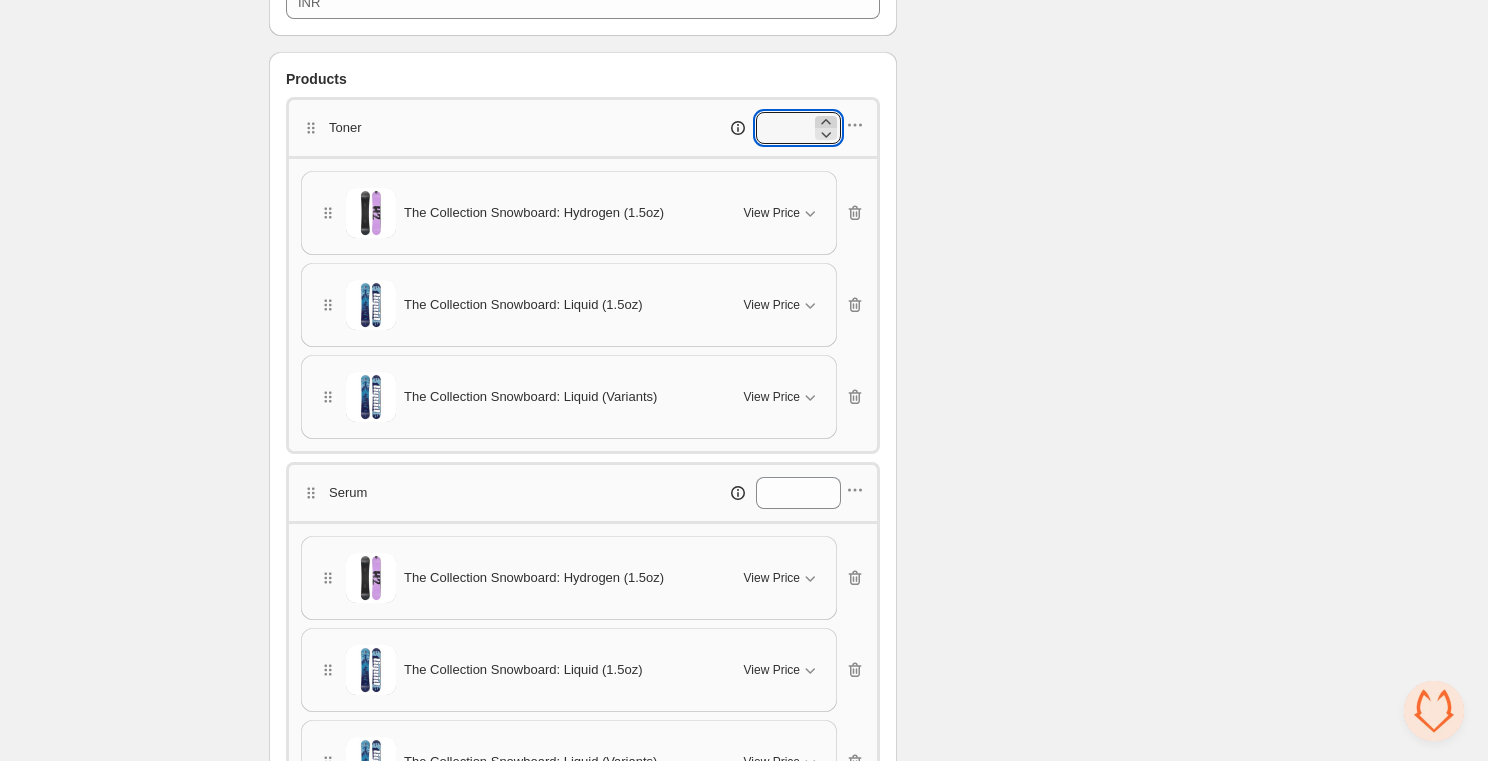 click 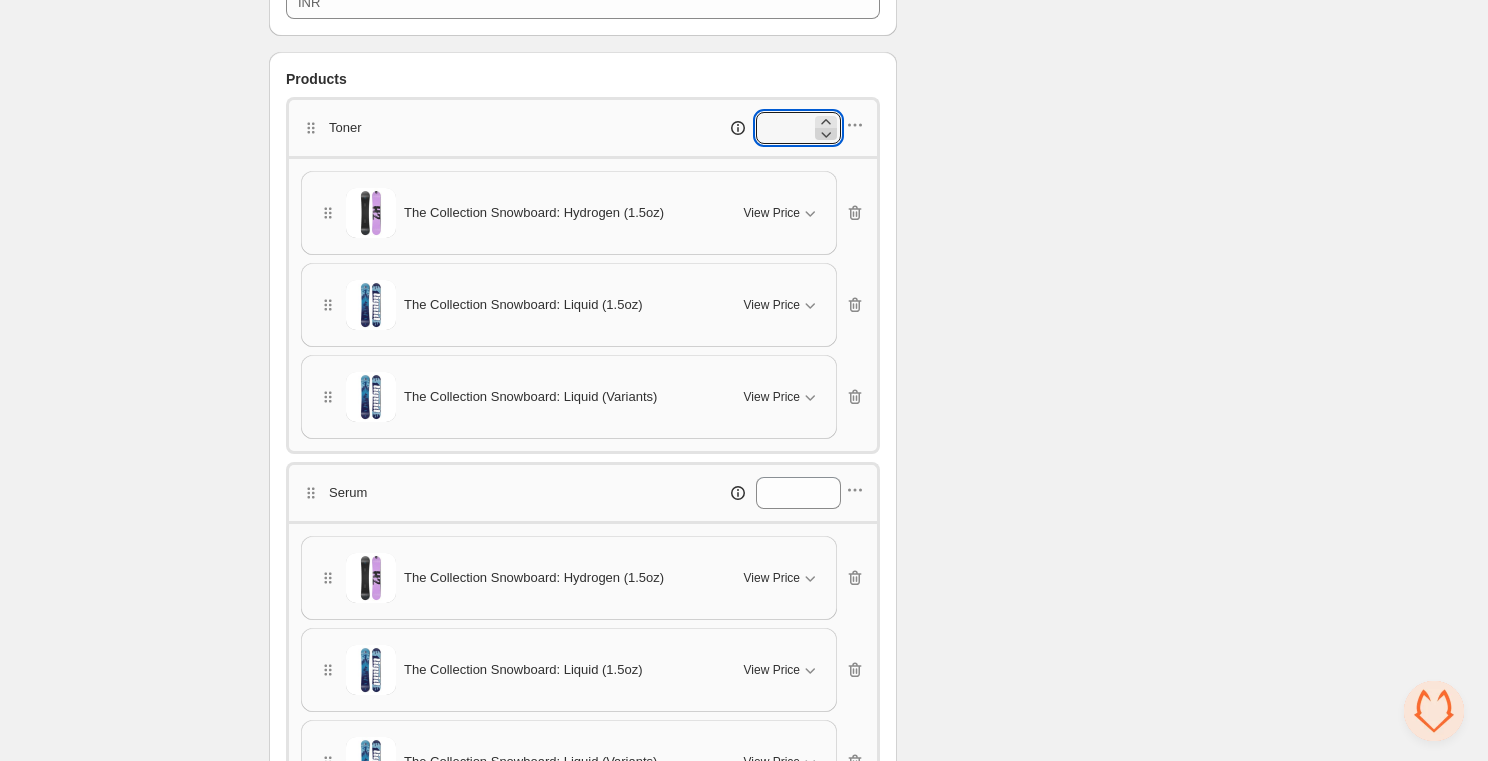 click 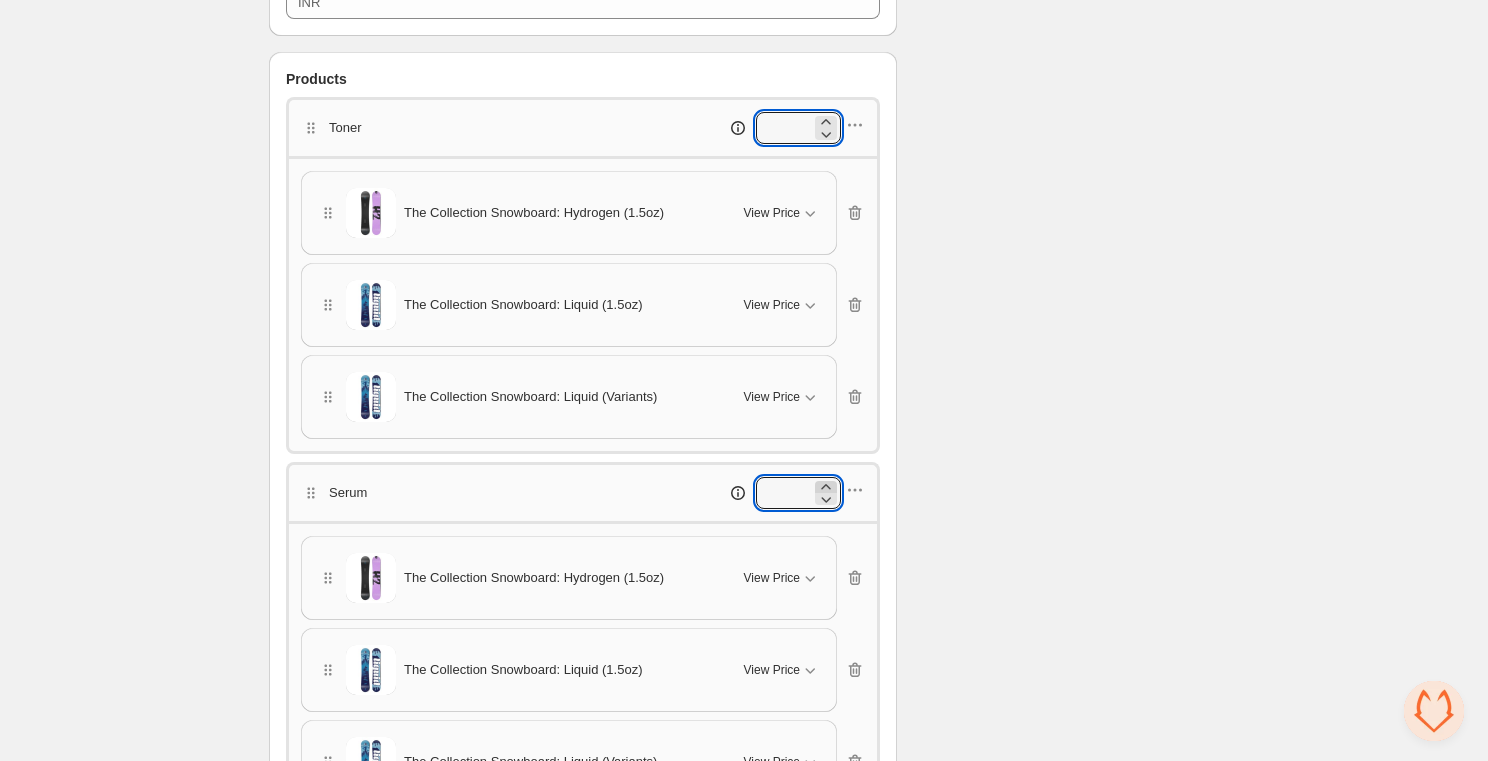 click 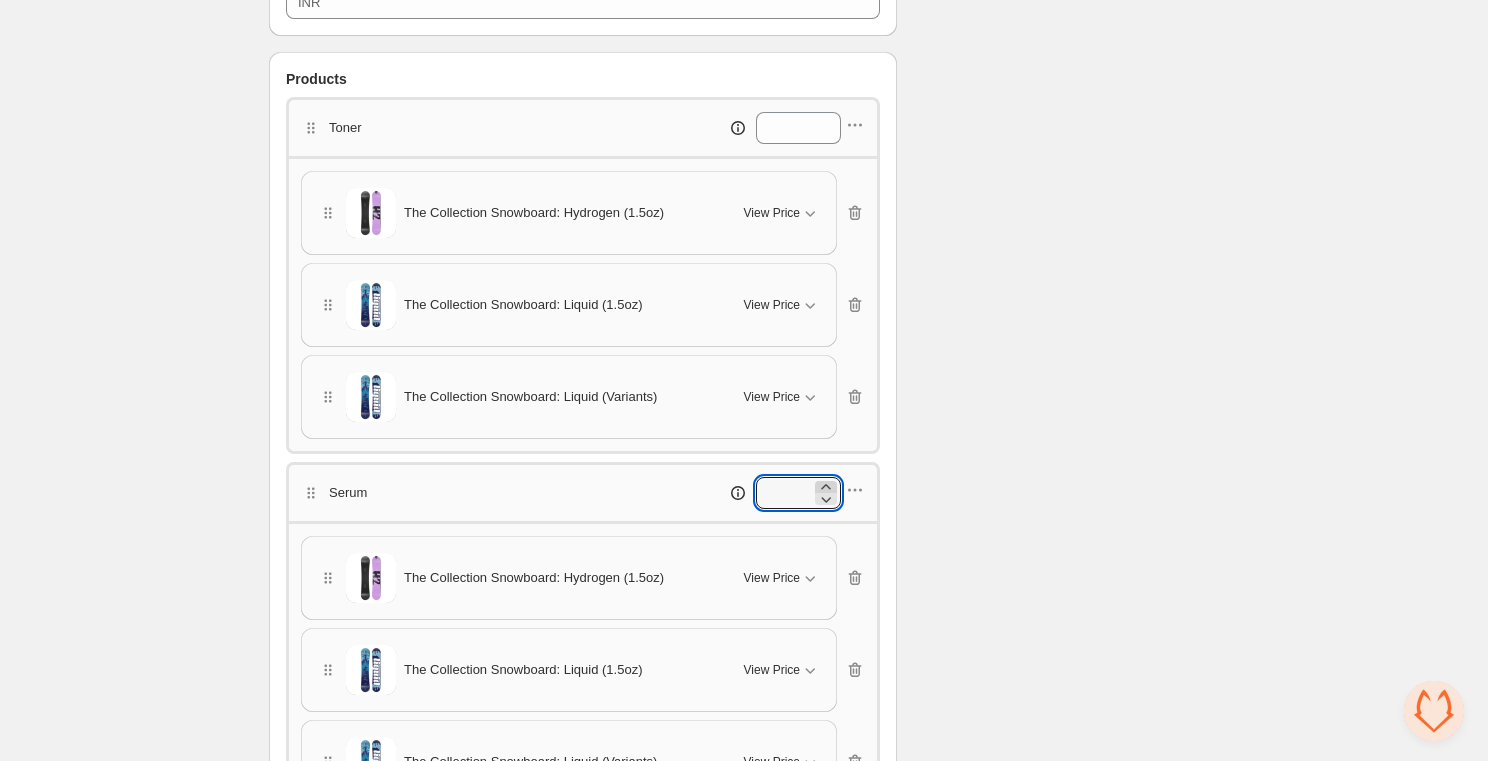 click 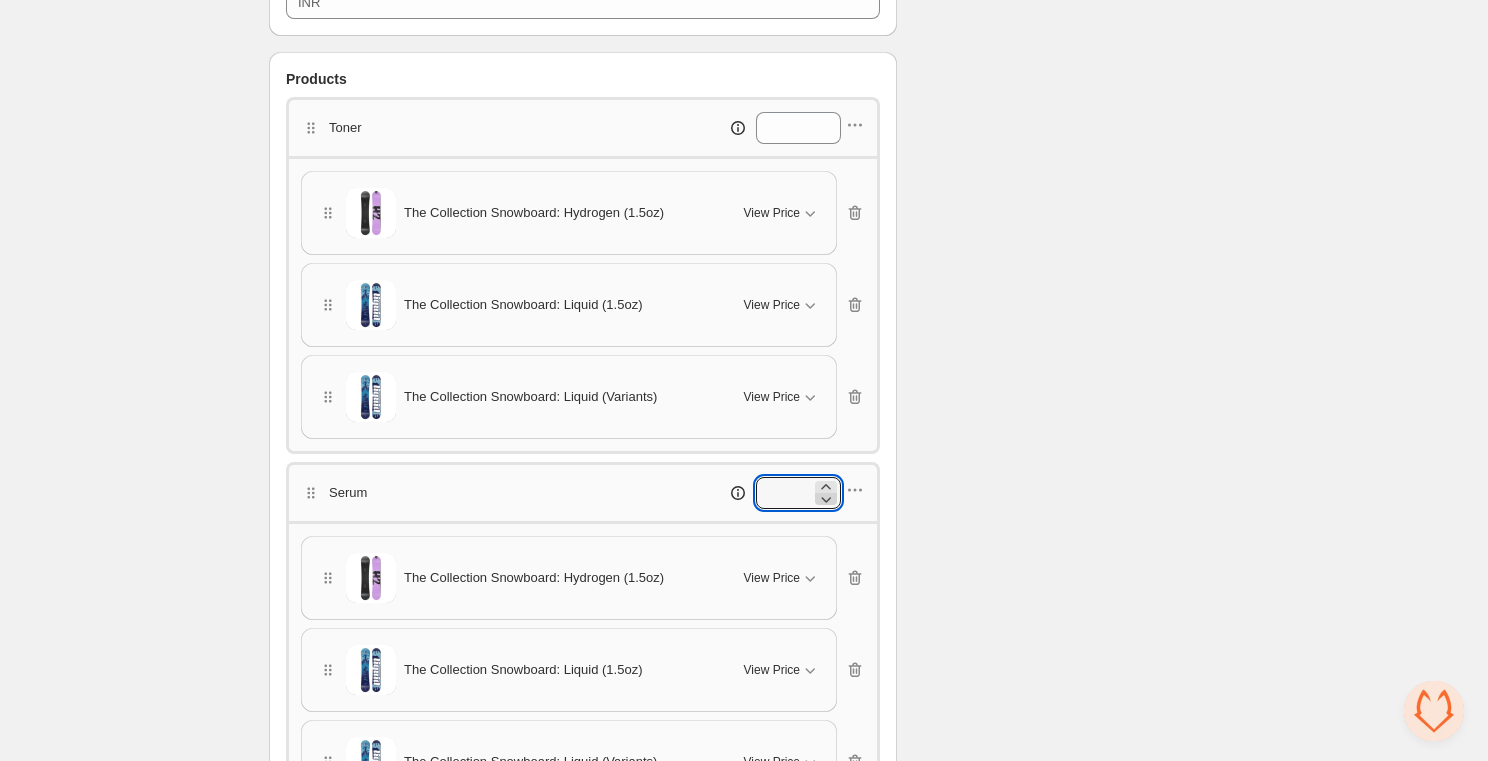 click 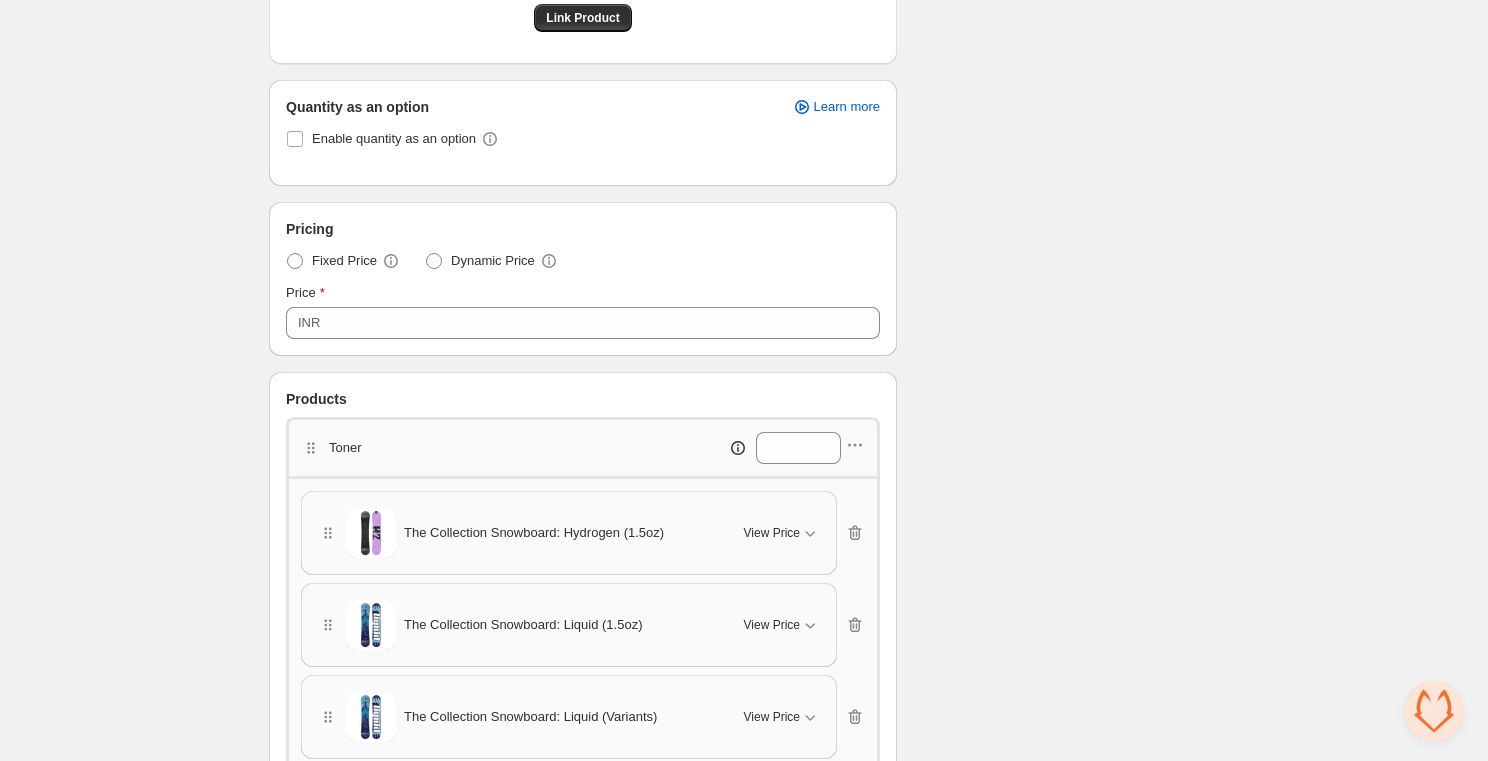 scroll, scrollTop: 557, scrollLeft: 0, axis: vertical 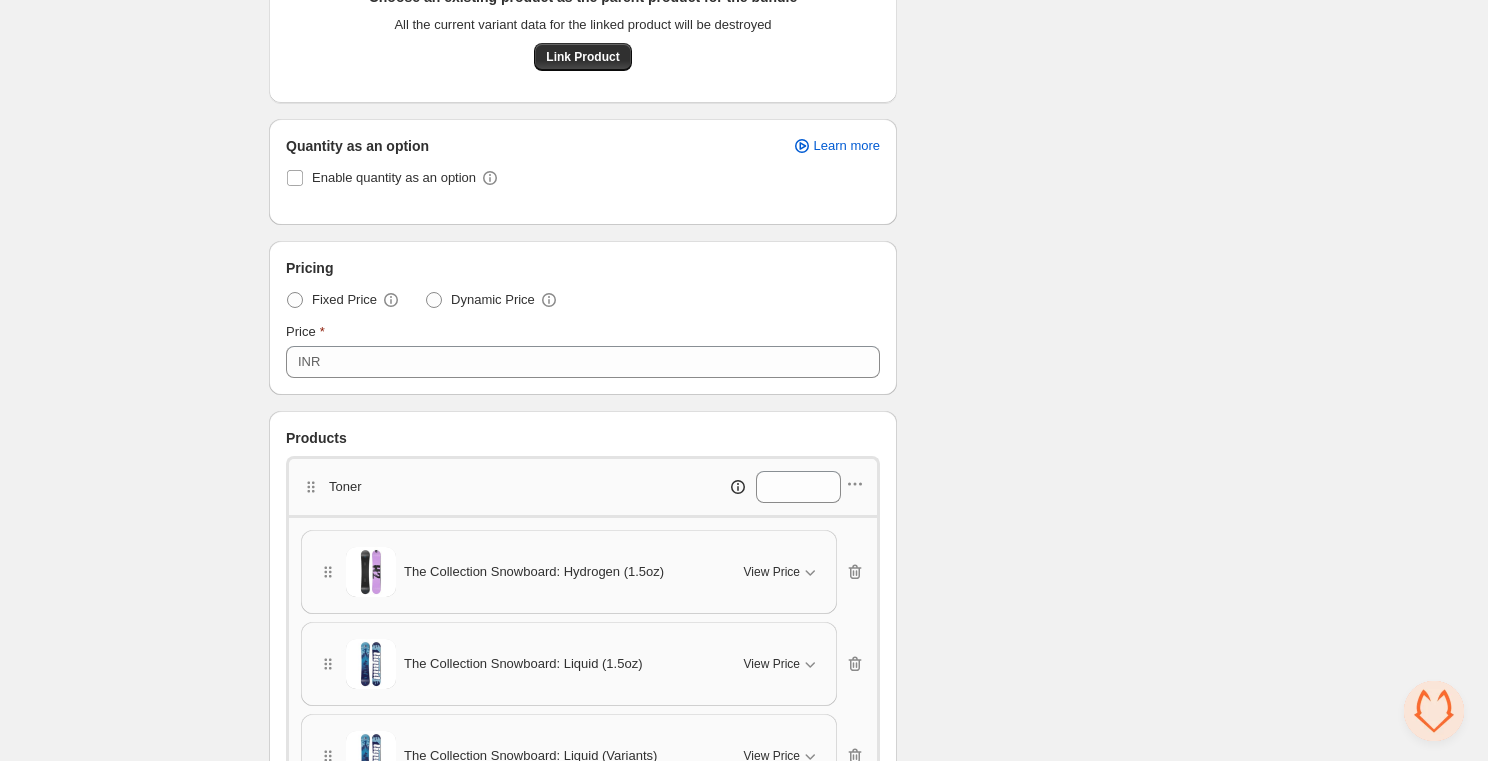 click on "Enable quantity as an option" at bounding box center (583, 186) 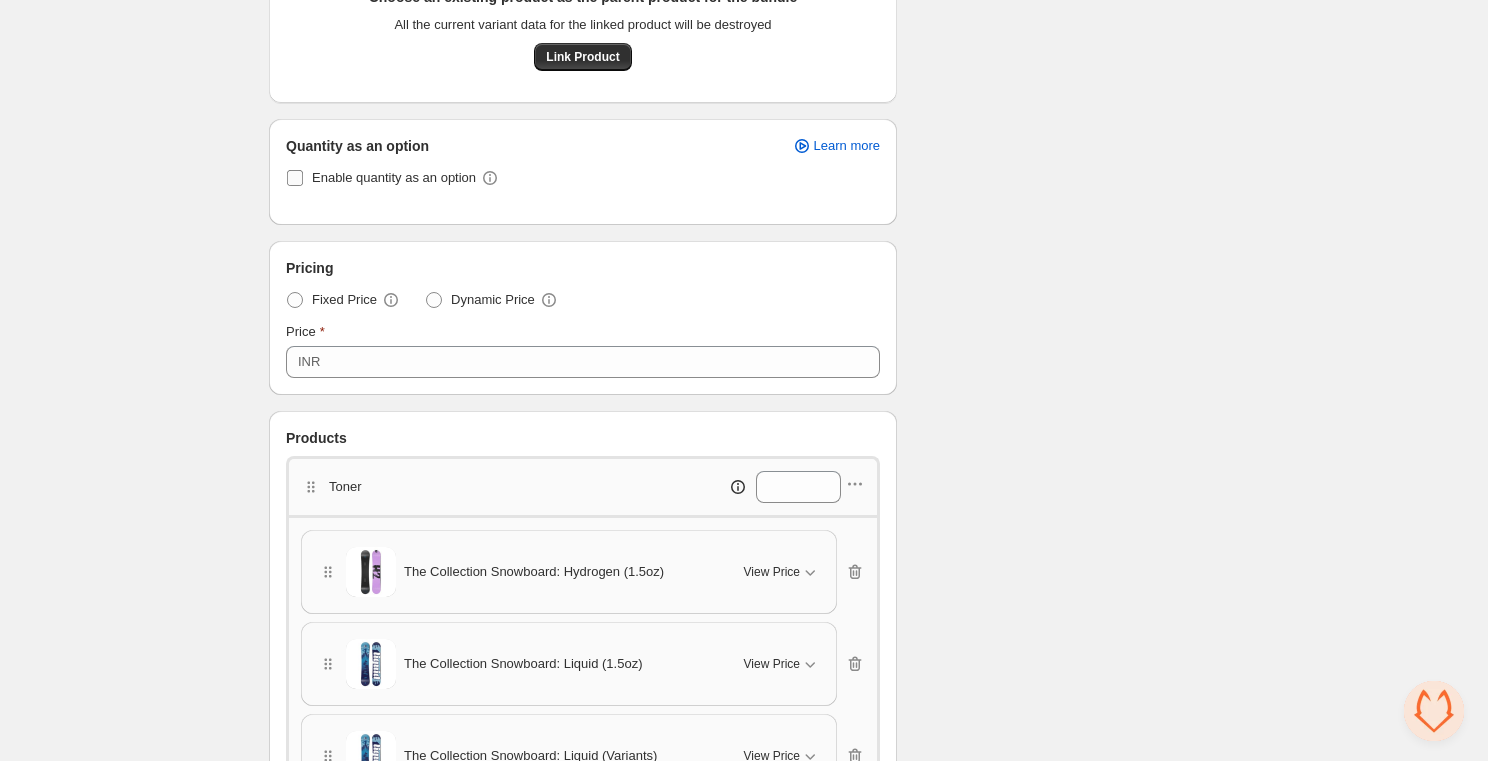 click on "Enable quantity as an option" at bounding box center [394, 178] 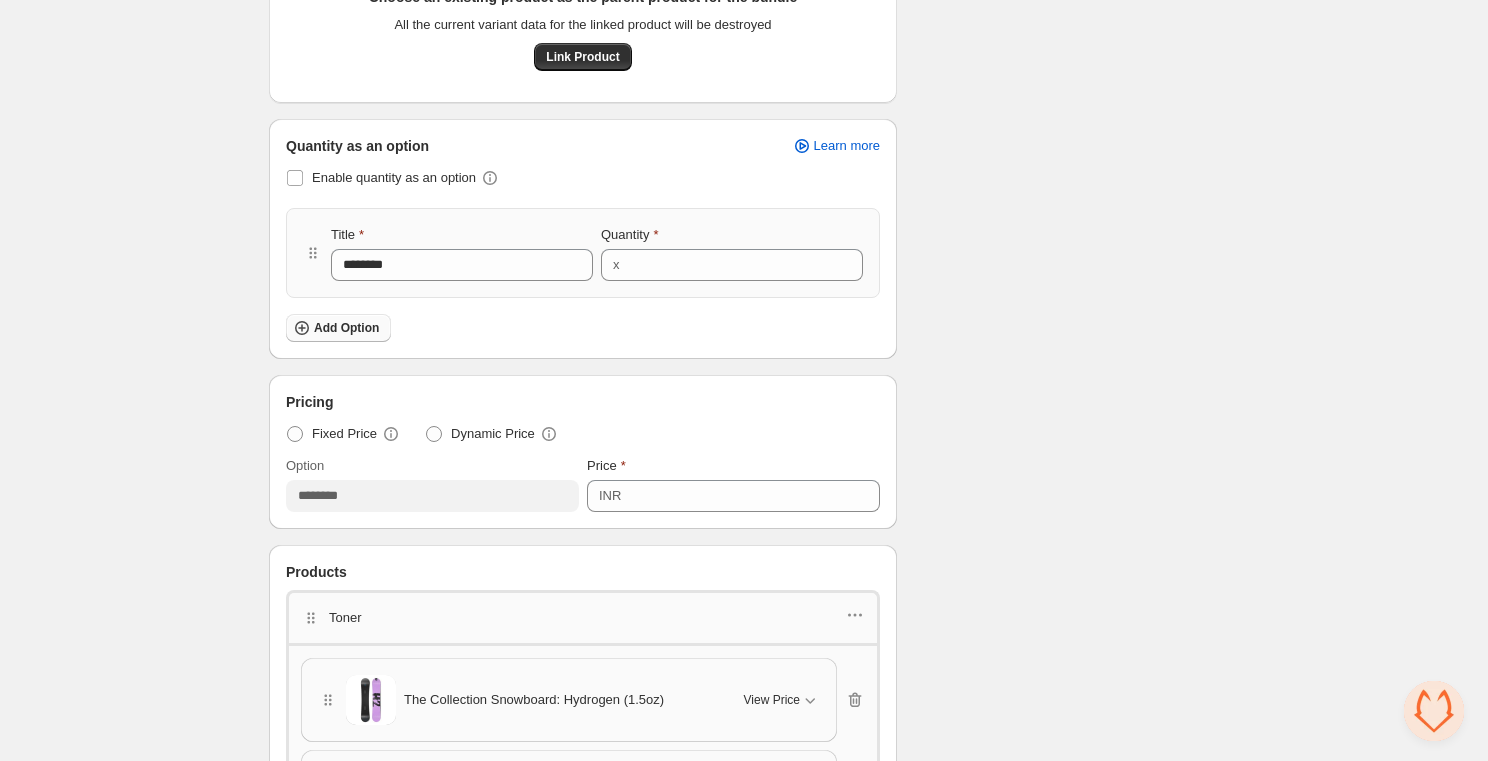 click on "Add Option" at bounding box center (346, 328) 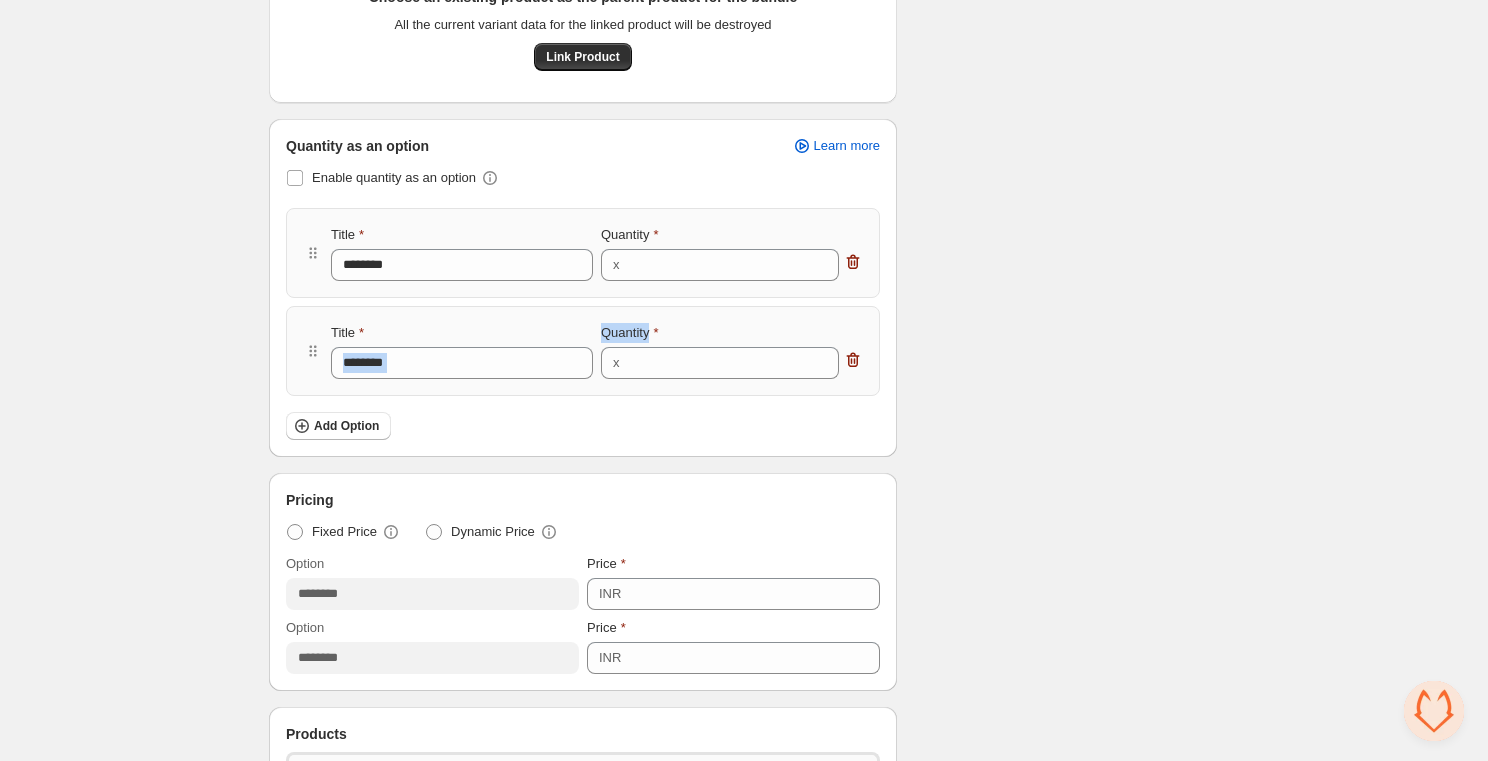 click on "Enable quantity as an option Title ******** Quantity x * Title ******** Quantity x * Add Option" at bounding box center (583, 302) 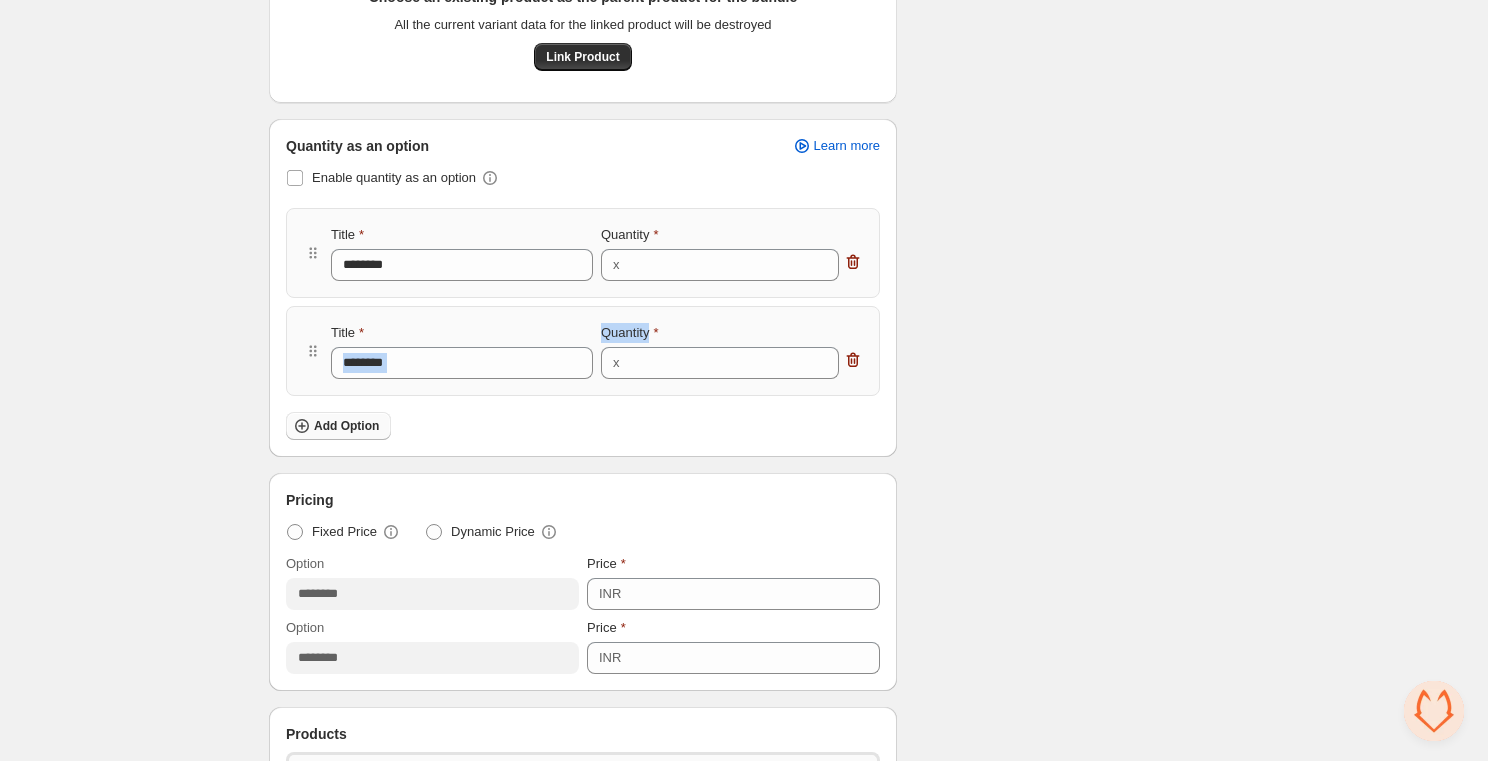click on "Add Option" at bounding box center (338, 426) 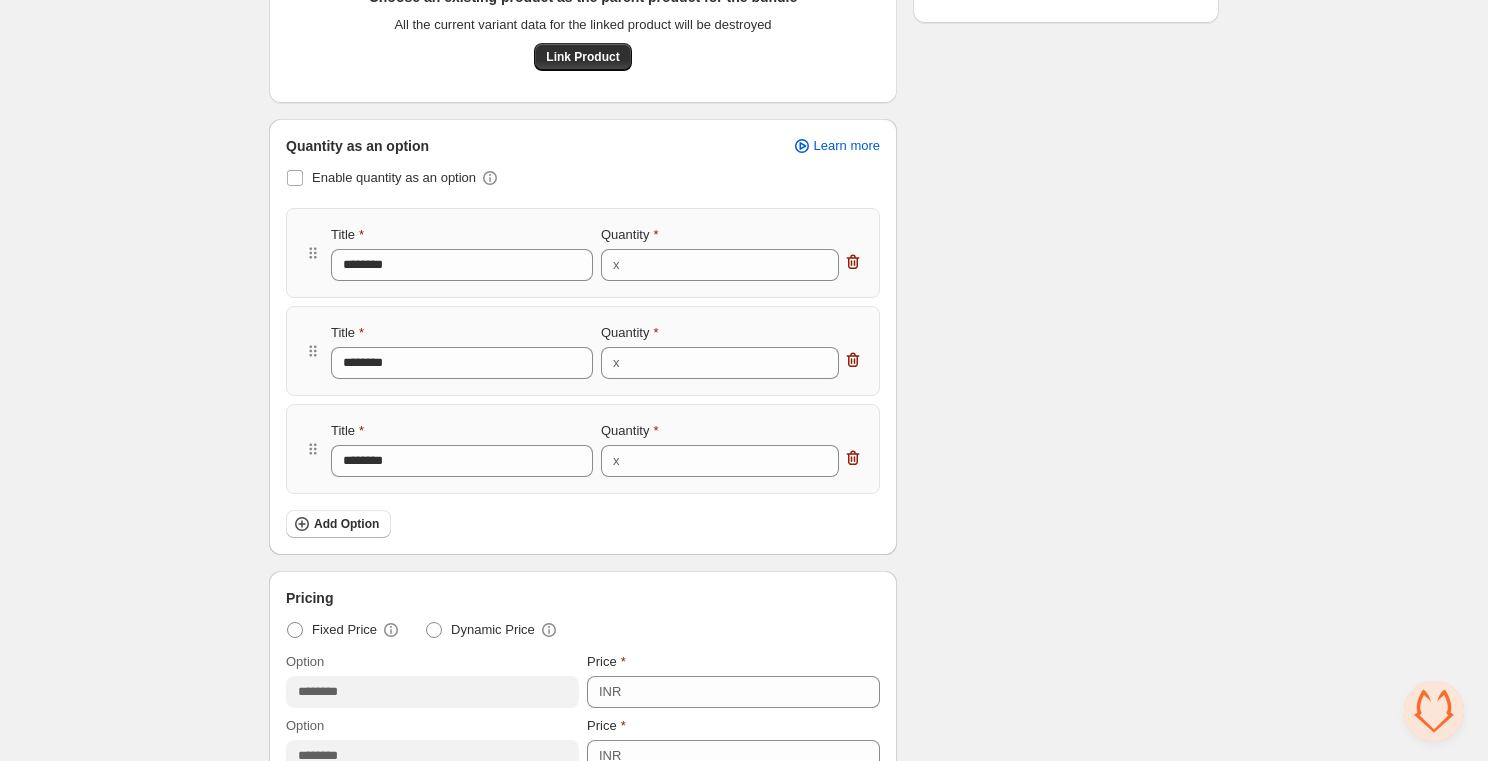 click on "Checklist Status To change the bundle's status, please do so on Bundle's Shopify product page after saving the bundle Bundle Limits 3/128 Unique Products 22/420 Variants Across Bundle Summary A shopper must buy Box of 4 for INR 100 Box of 6 for INR 100 Box of 8 for INR 100" at bounding box center [1066, 779] 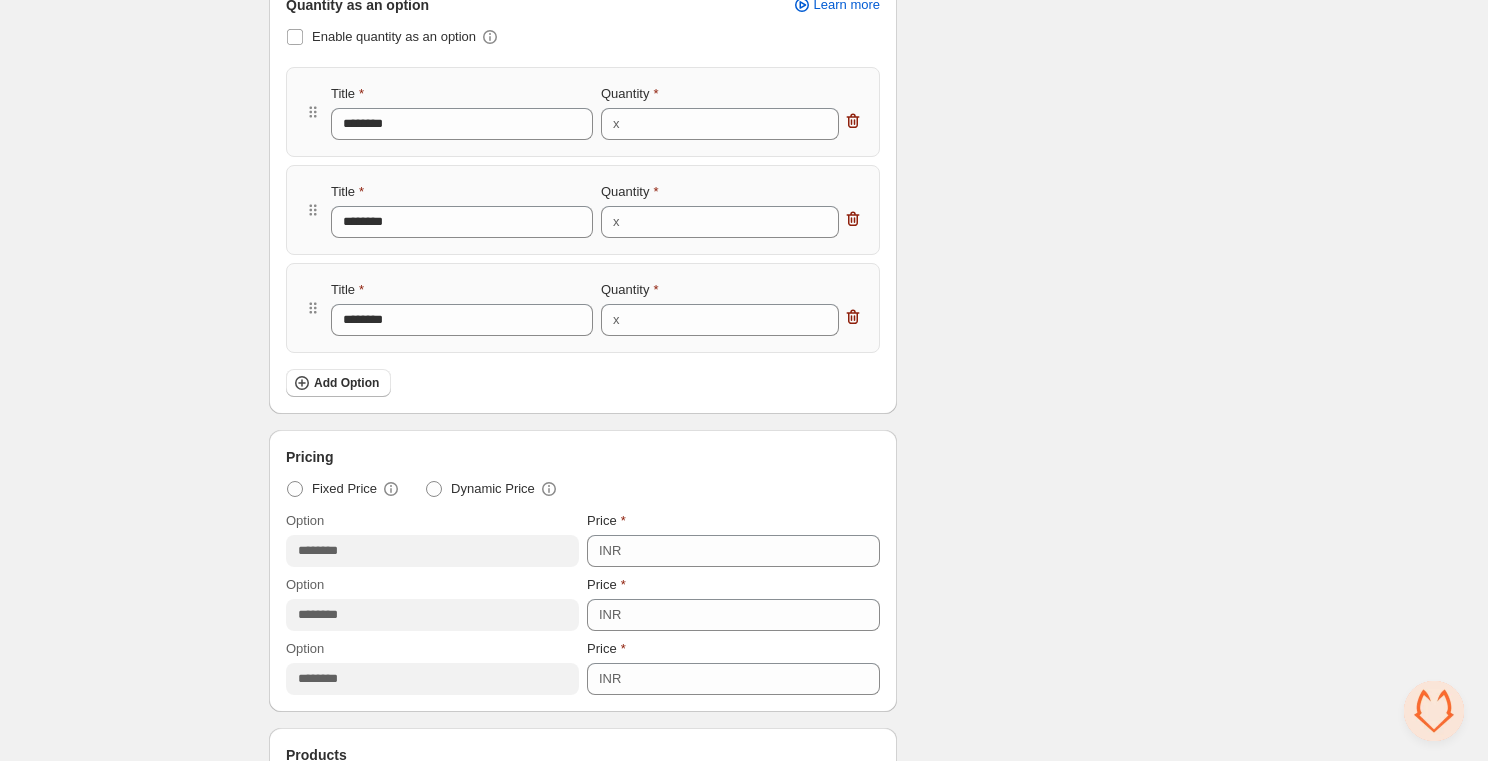 scroll, scrollTop: 697, scrollLeft: 0, axis: vertical 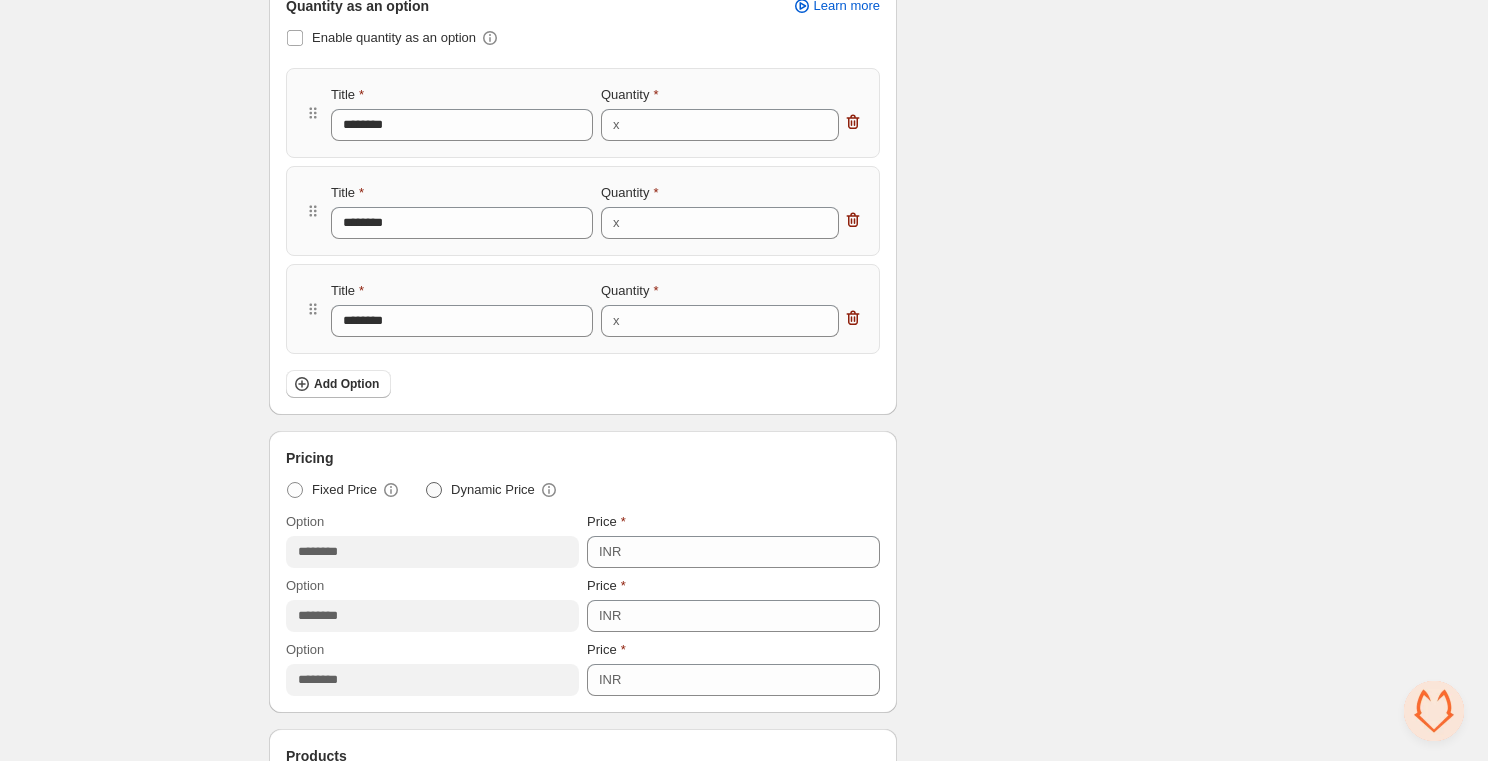 click on "Dynamic Price" at bounding box center [492, 490] 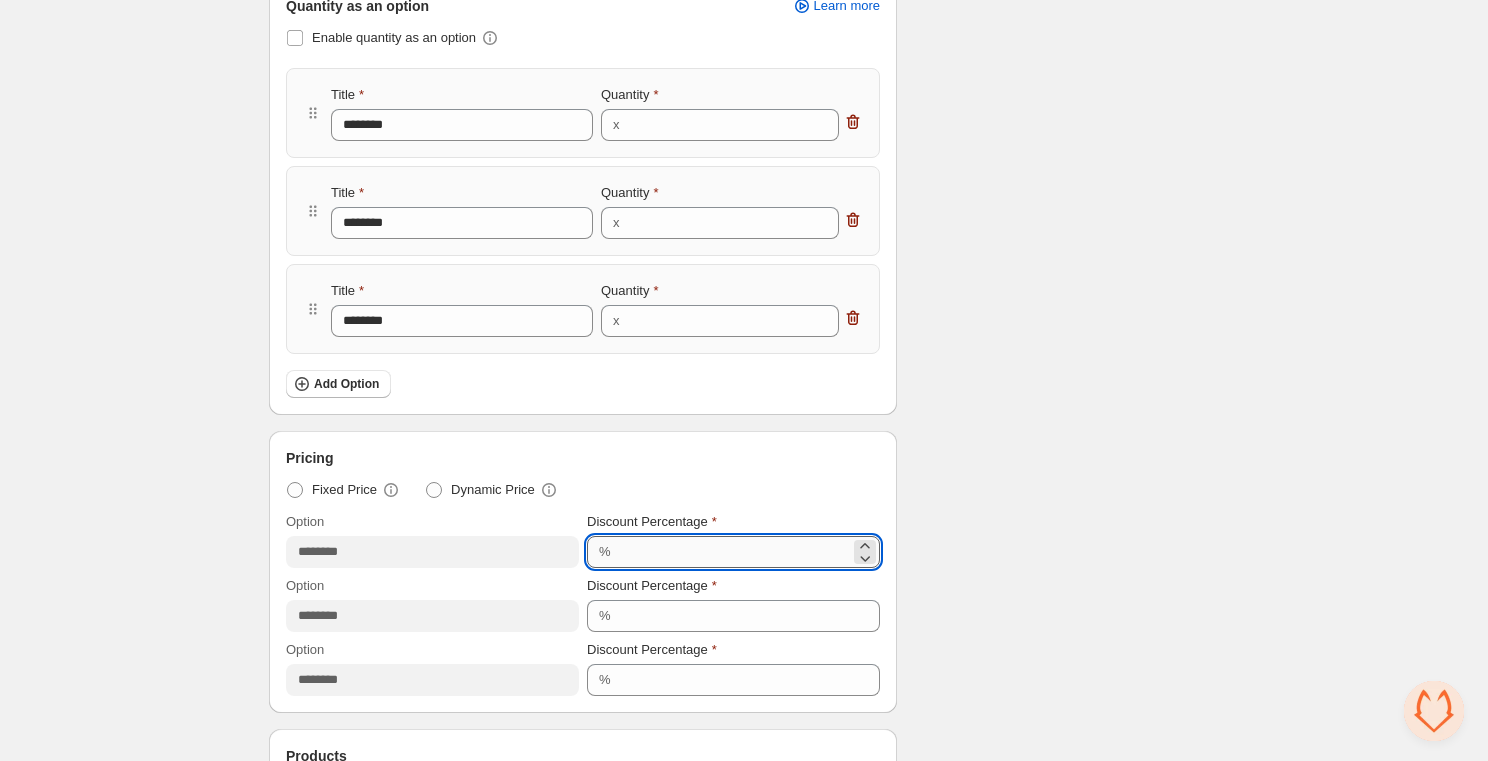 click on "***" at bounding box center [733, 552] 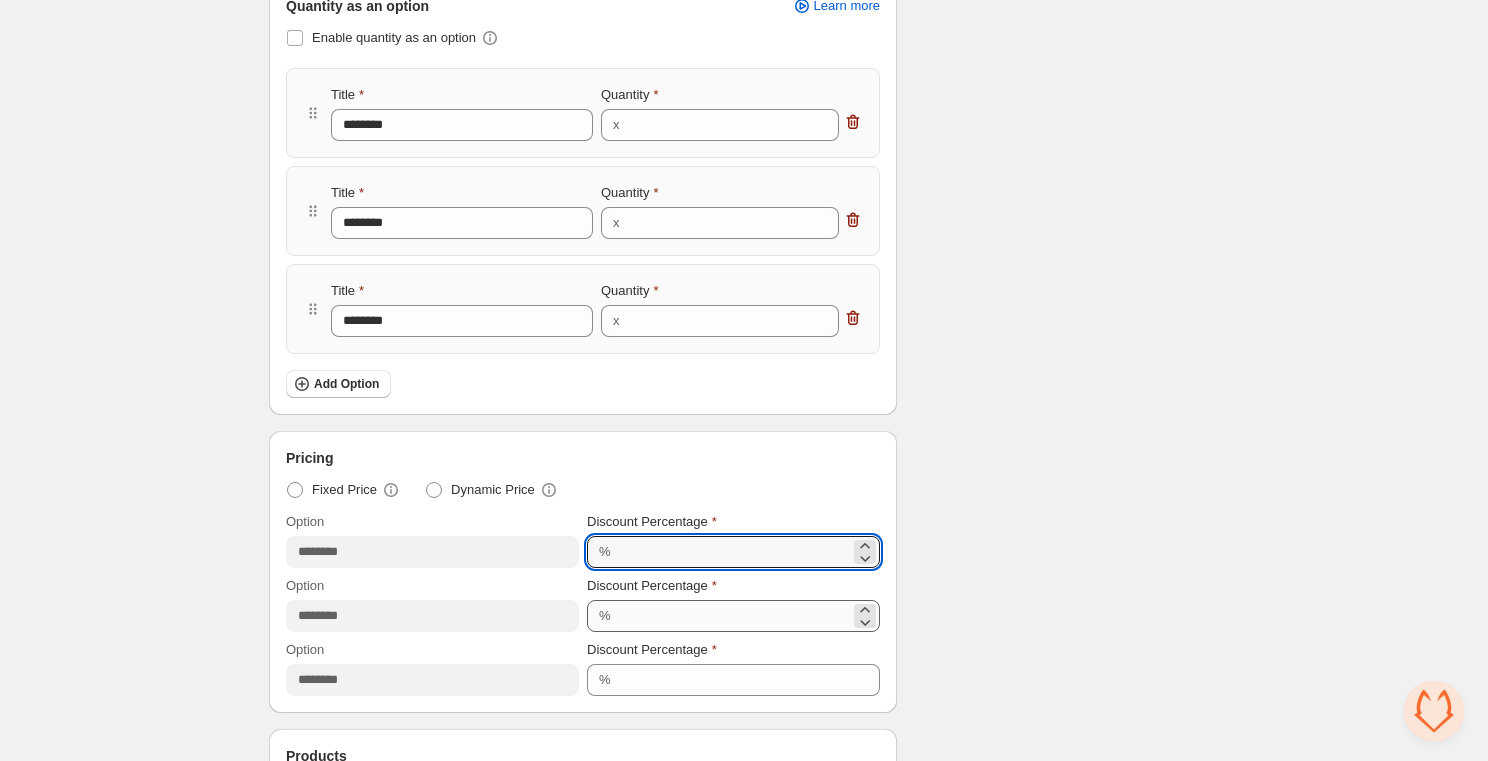 type on "**" 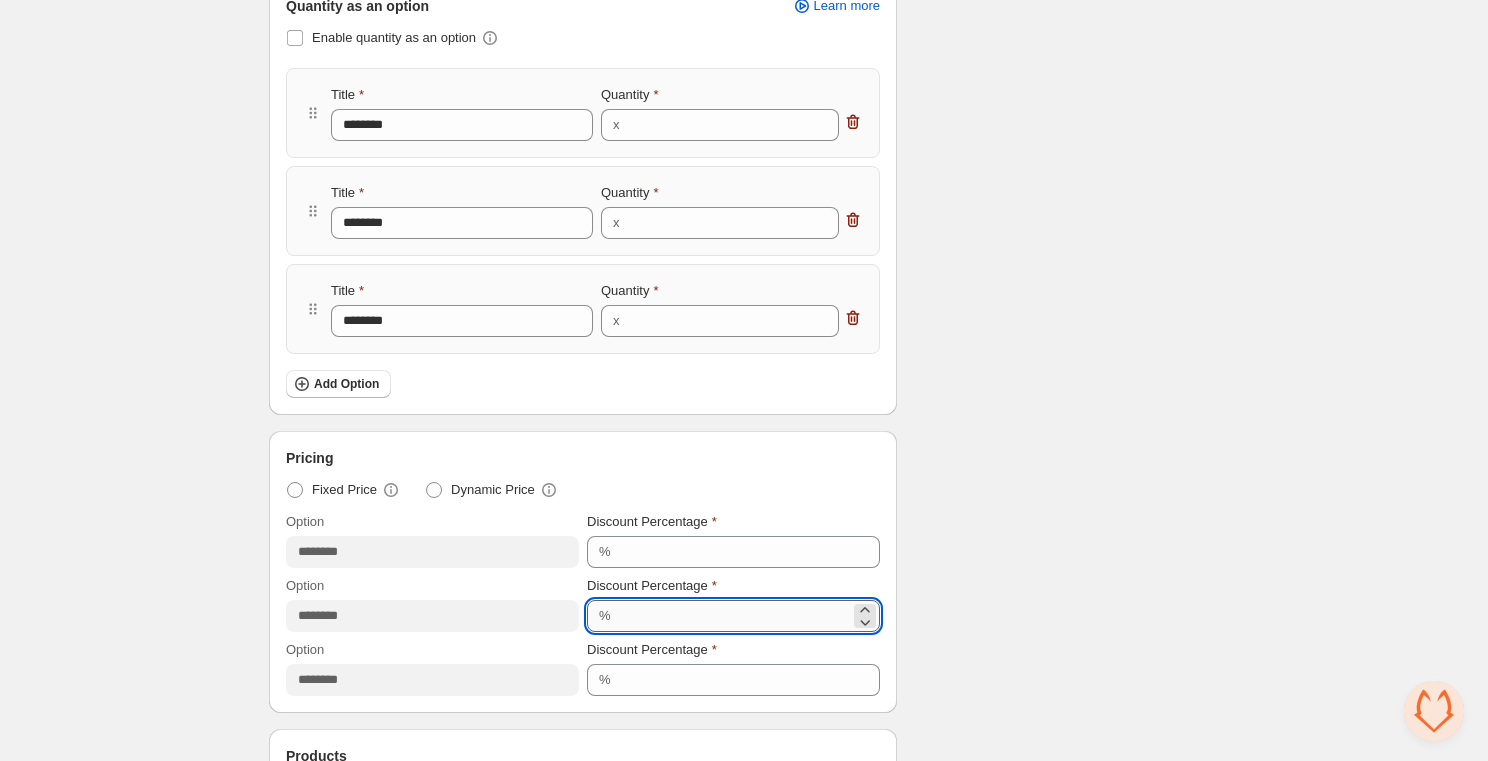 click on "***" at bounding box center [733, 616] 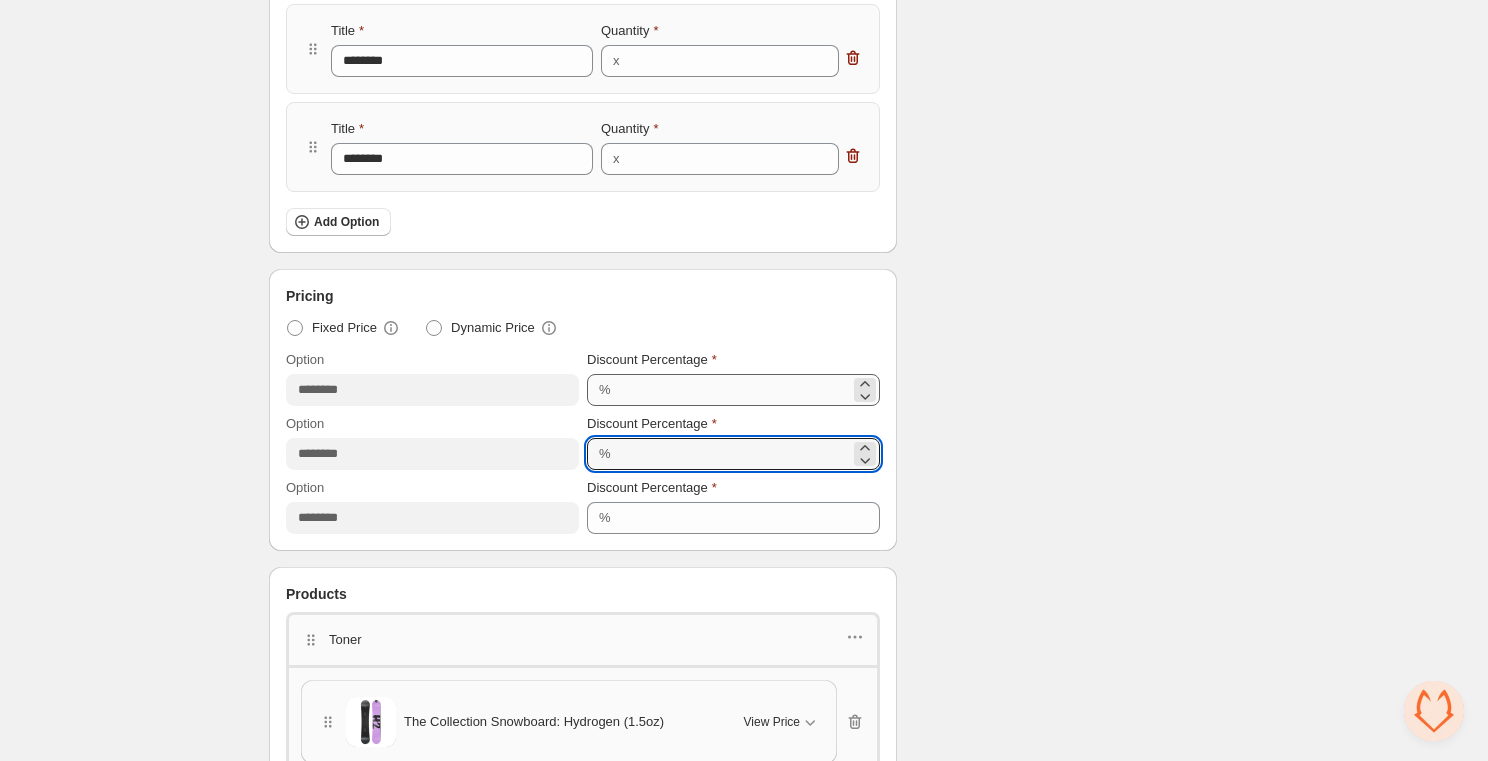 scroll, scrollTop: 863, scrollLeft: 0, axis: vertical 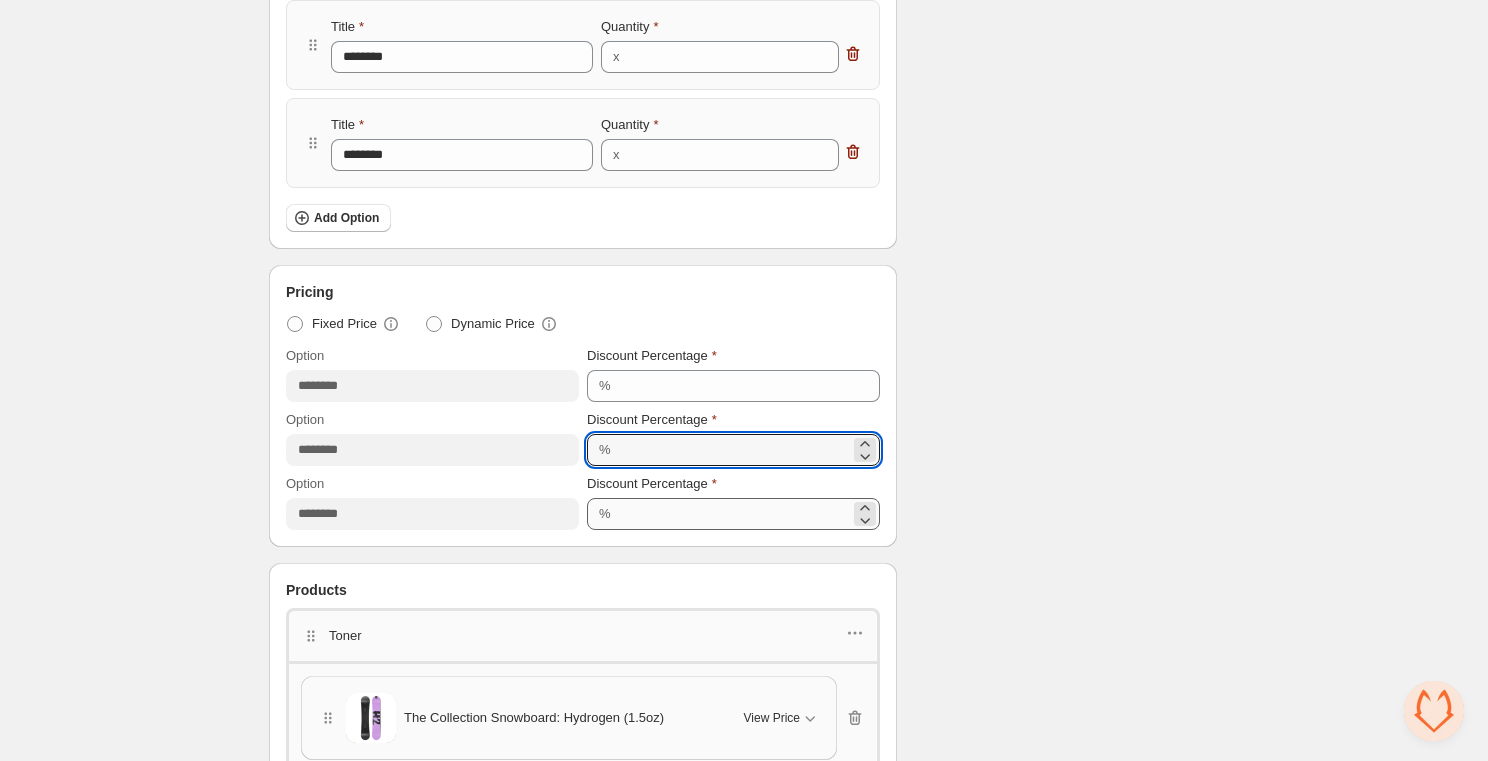 type on "**" 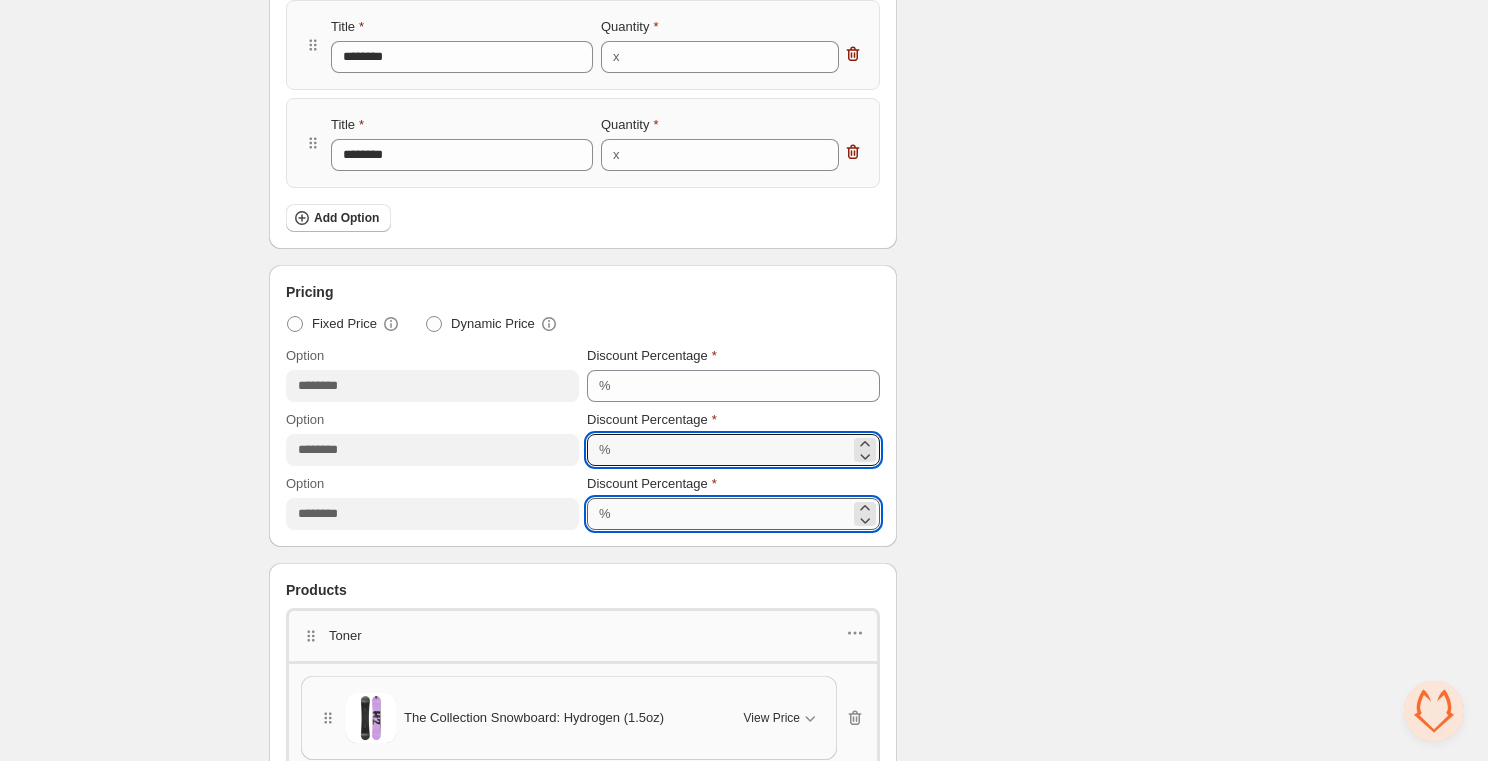 click on "***" at bounding box center [733, 514] 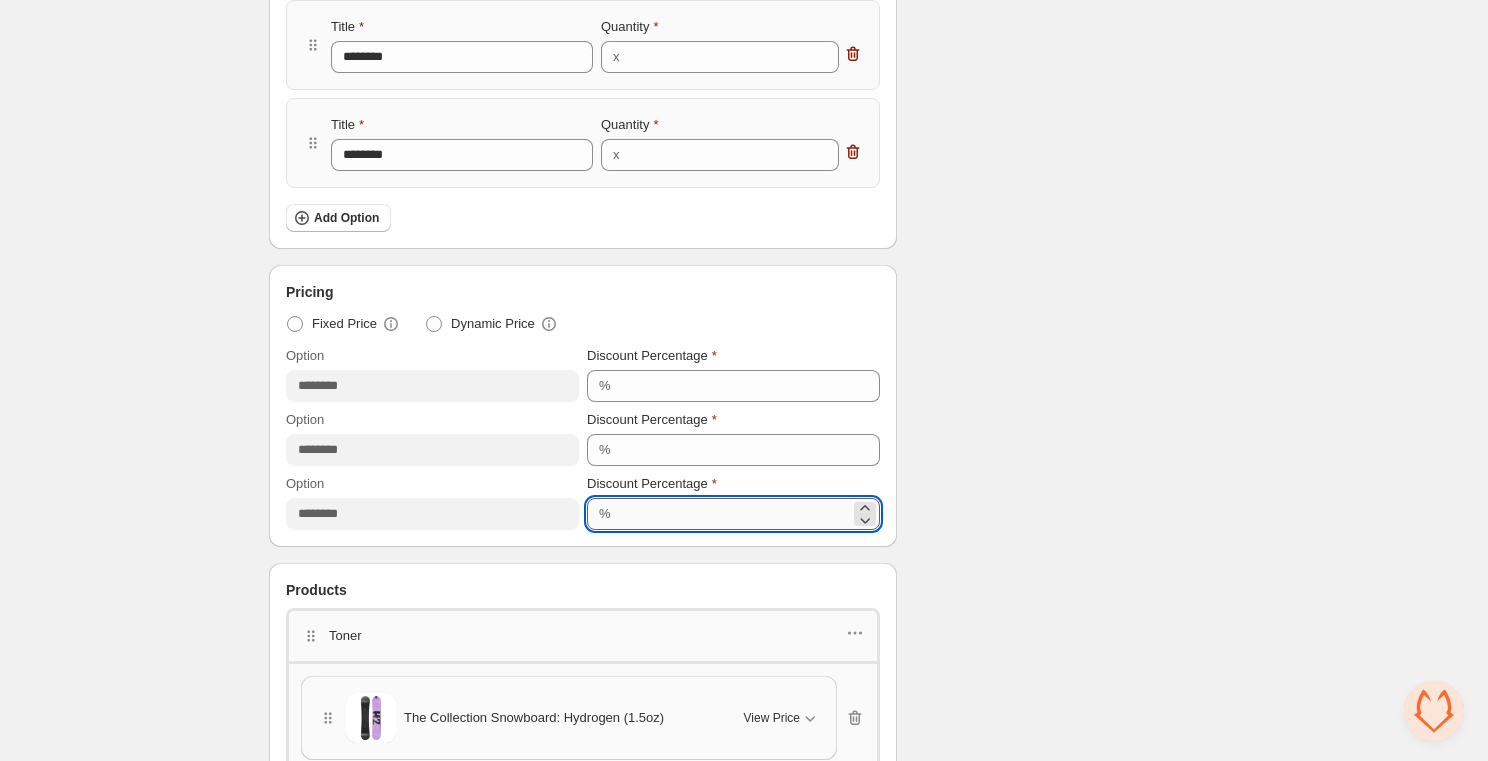 click on "***" at bounding box center (733, 514) 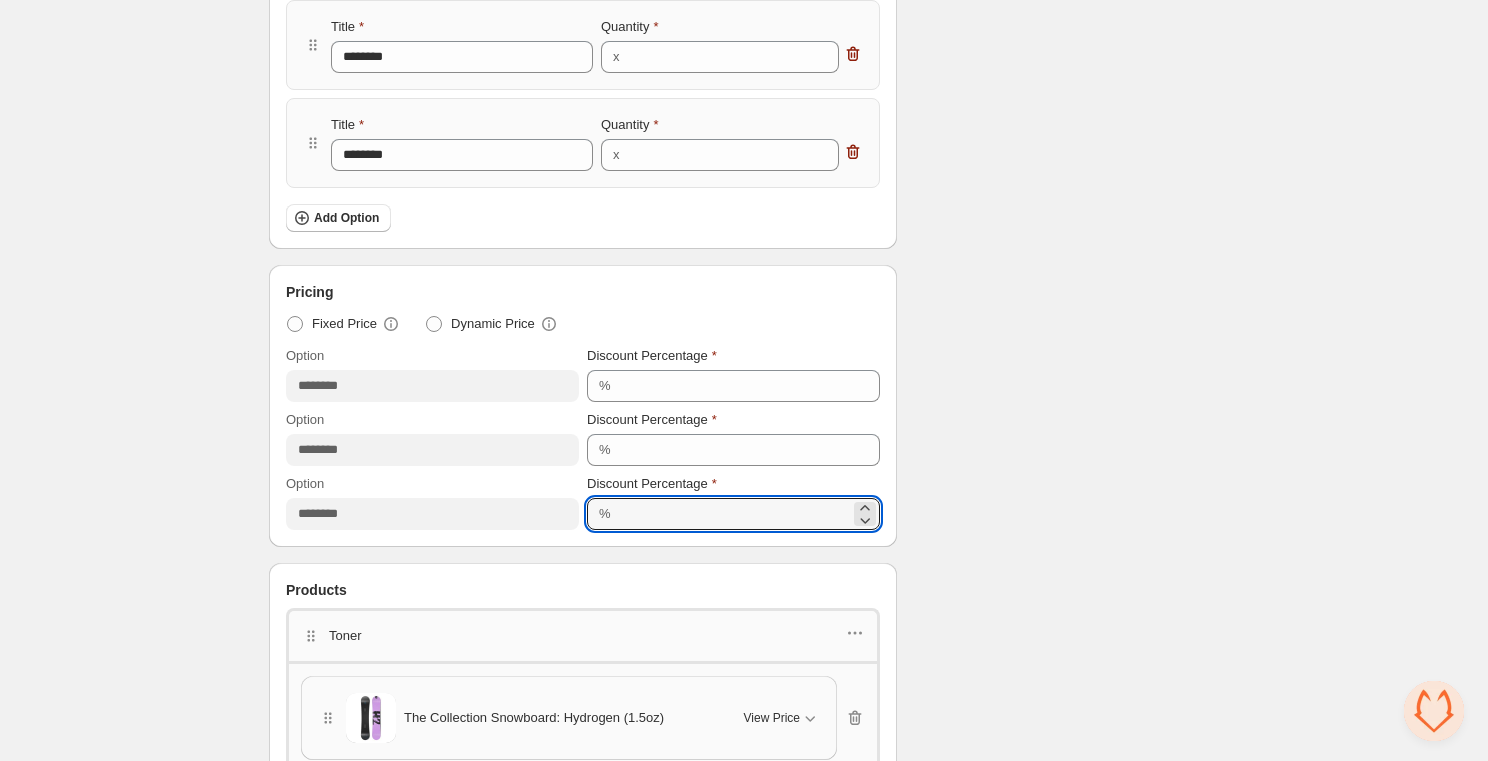 type on "**" 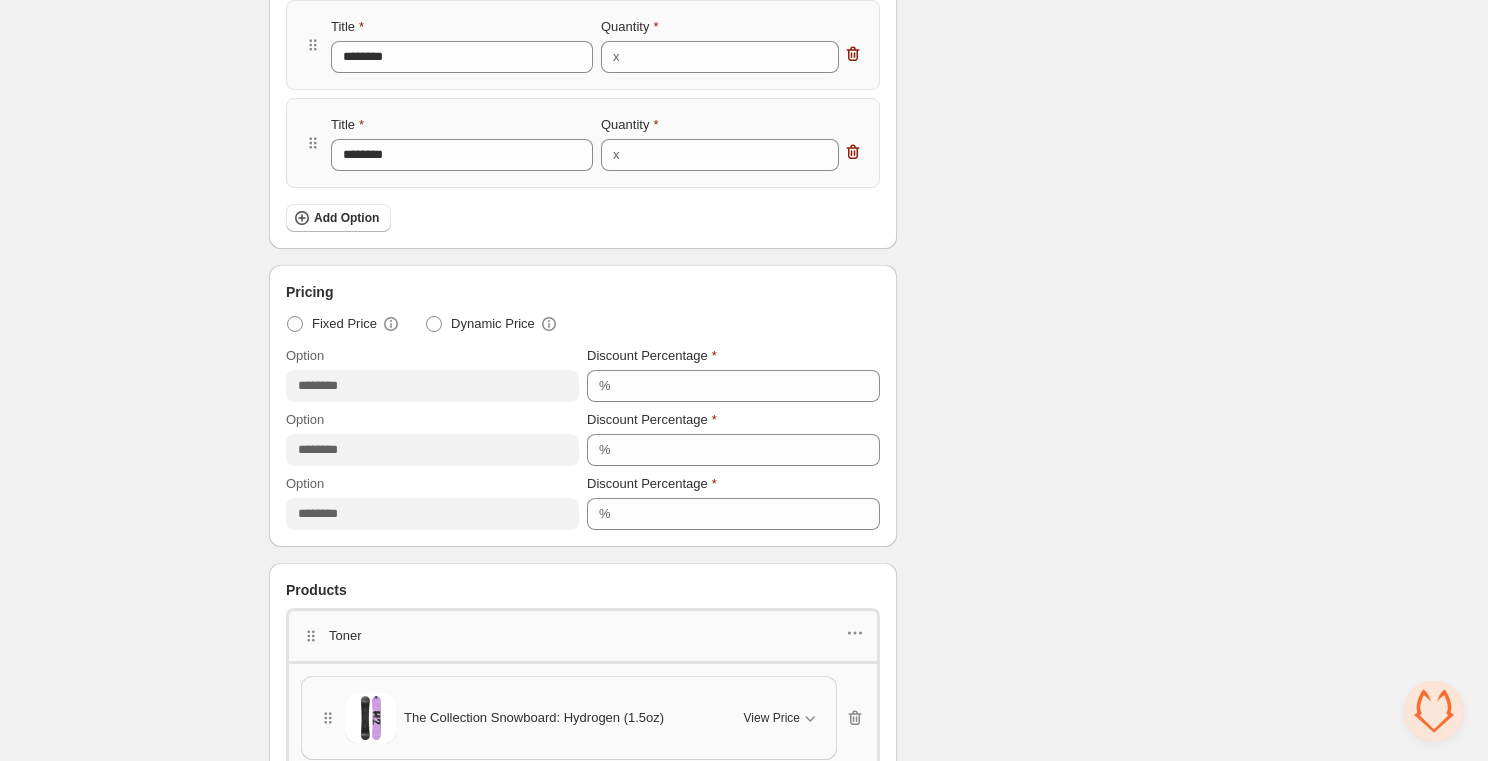 click on "Home Bundles Analytics Plan and Billing Test. This page is ready Test Mix & Match Learn how to setup Learn how to setup Bundle Information Campaign Name **** For Admin naming purpose only, your customers will not see this Title **** Title of the bundle product Choose an existing product as the parent product for the bundle All the current variant data for the linked product will be destroyed Link Product Quantity as an option Learn more Enable quantity as an option Title ******** Quantity x * Title ******** Quantity x * Title ******** Quantity x * Add Option Pricing Fixed Price Dynamic Price Option ******** Discount Percentage % ** Option ******** Discount Percentage % ** Option ******** Discount Percentage % ** Products Toner The Collection Snowboard: Hydrogen (1.5oz) View Price Cancel Apply Select All The Collection Snowboard: Hydrogen (1.5oz) - Default Title The Collection Snowboard: Liquid (1.5oz) View Price Cancel Apply Select All The Collection Snowboard: Liquid (1.5oz) - Default Title View Price Cancel" at bounding box center (744, 431) 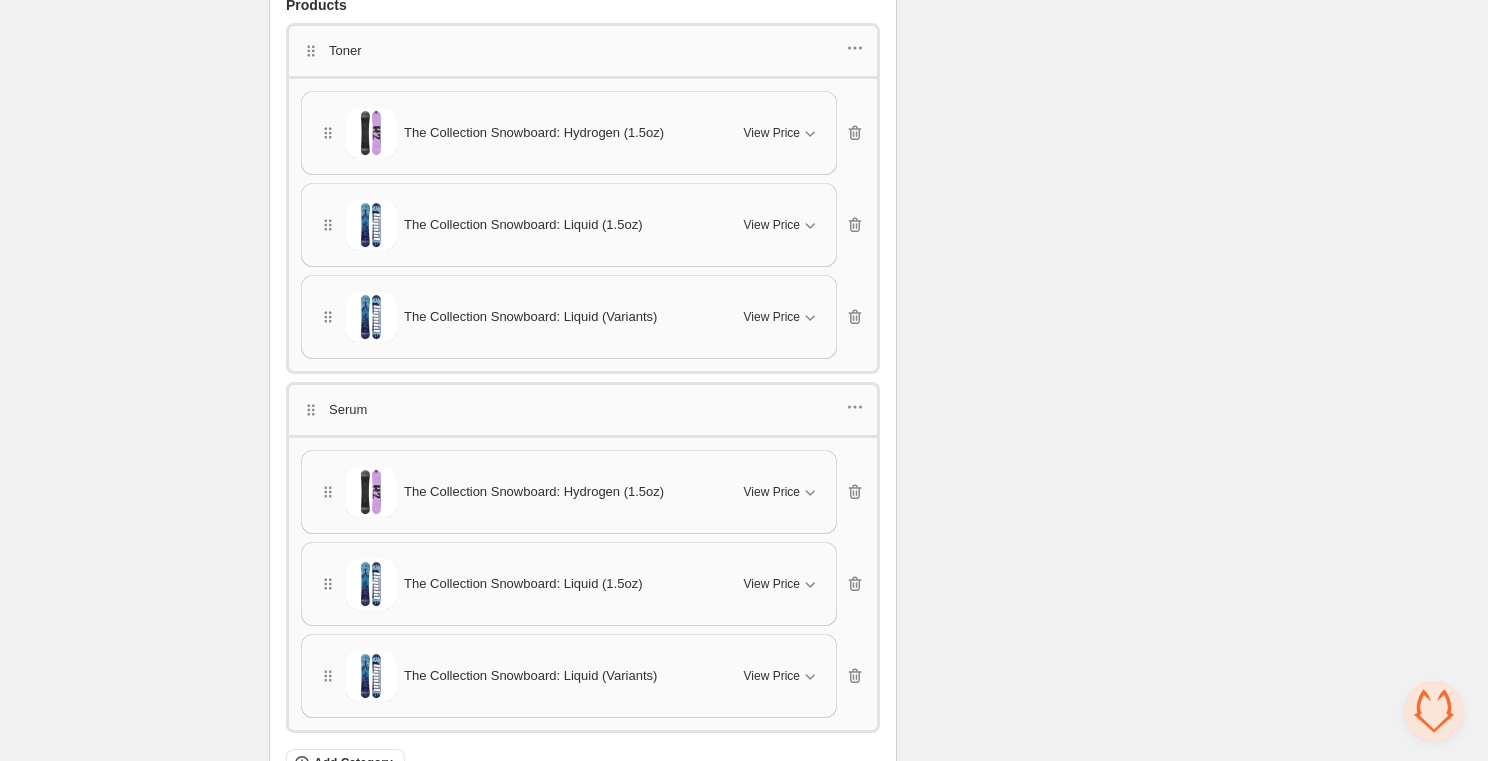 scroll, scrollTop: 1816, scrollLeft: 0, axis: vertical 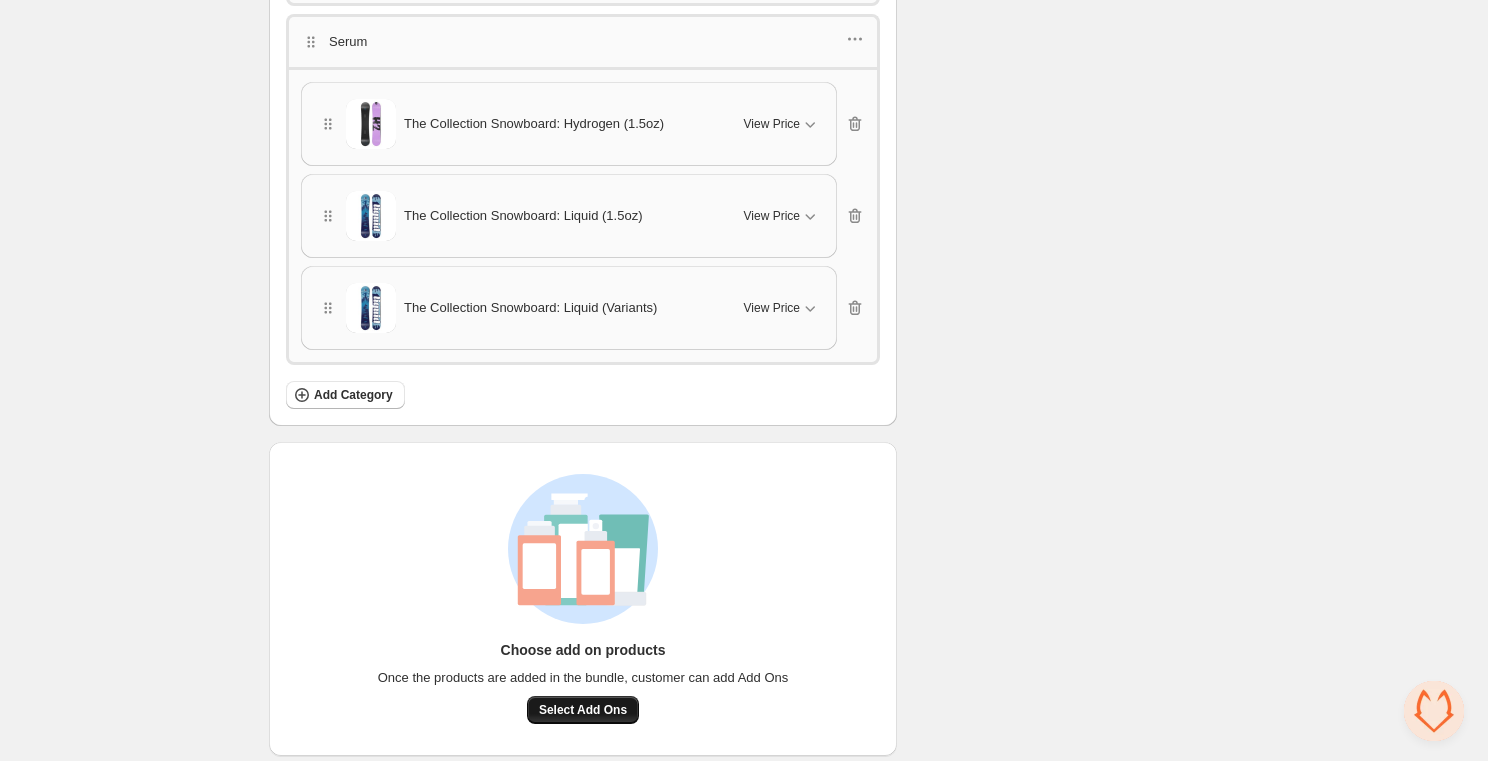 click on "Select Add Ons" at bounding box center [583, 710] 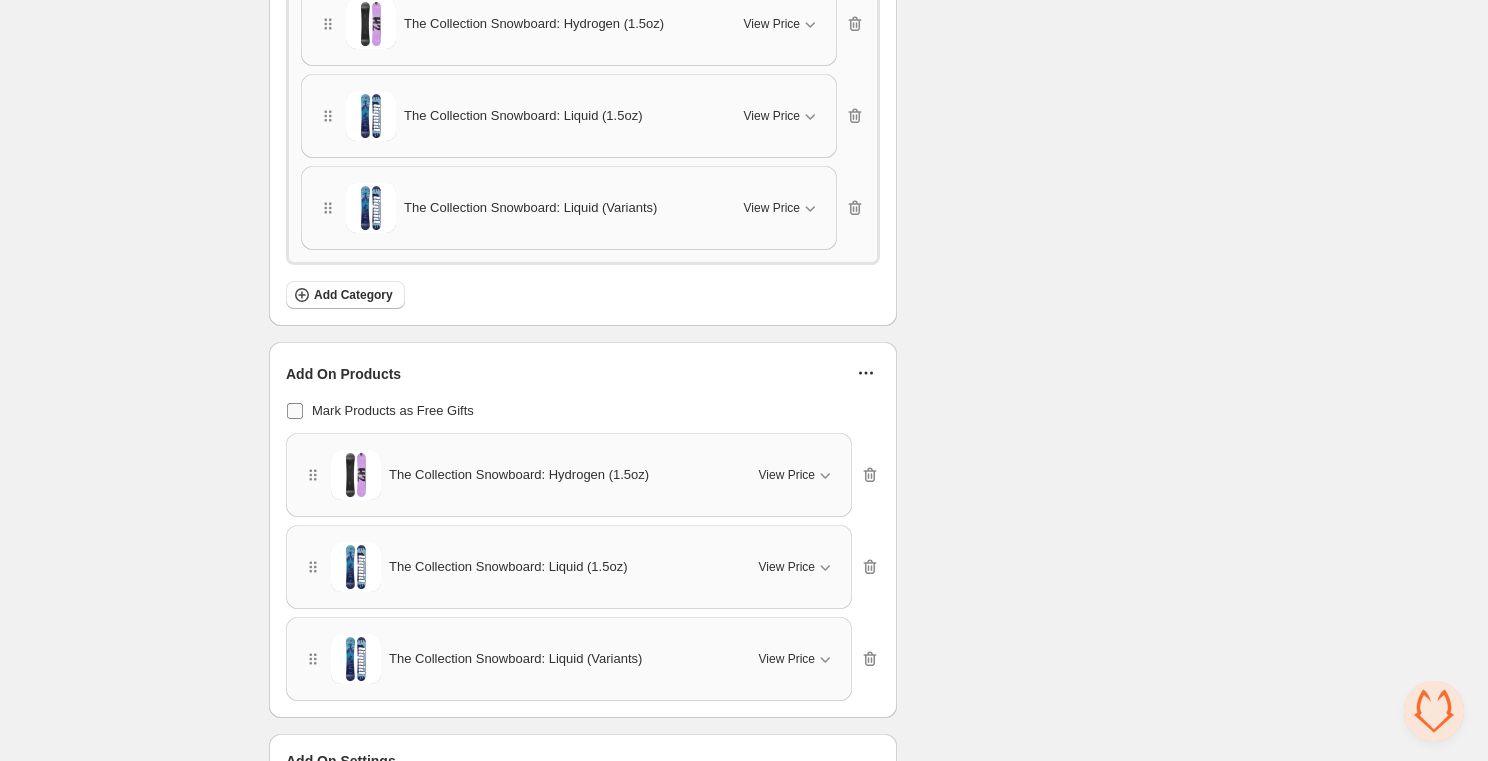 scroll, scrollTop: 1918, scrollLeft: 0, axis: vertical 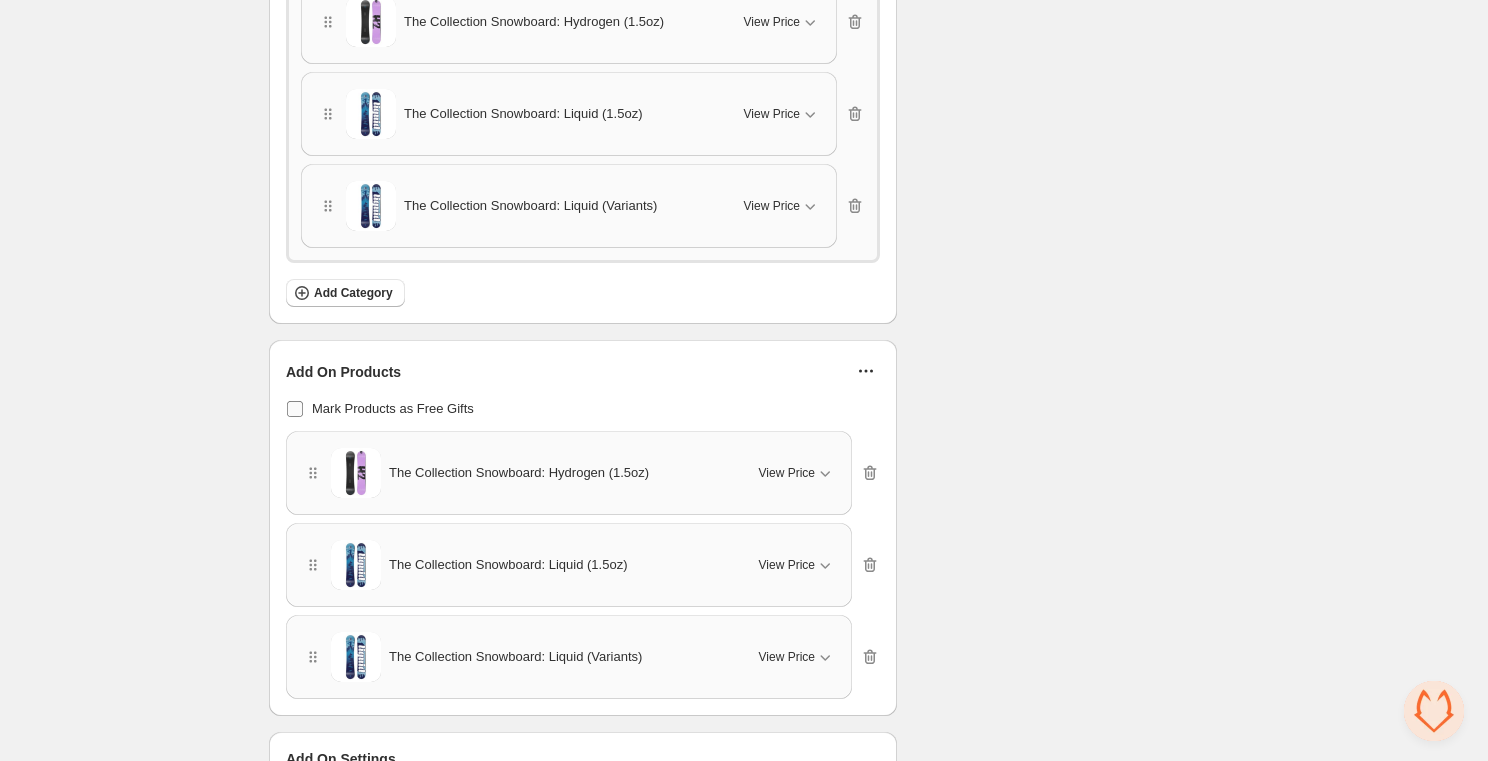 click on "Mark Products as Free Gifts" at bounding box center [393, 408] 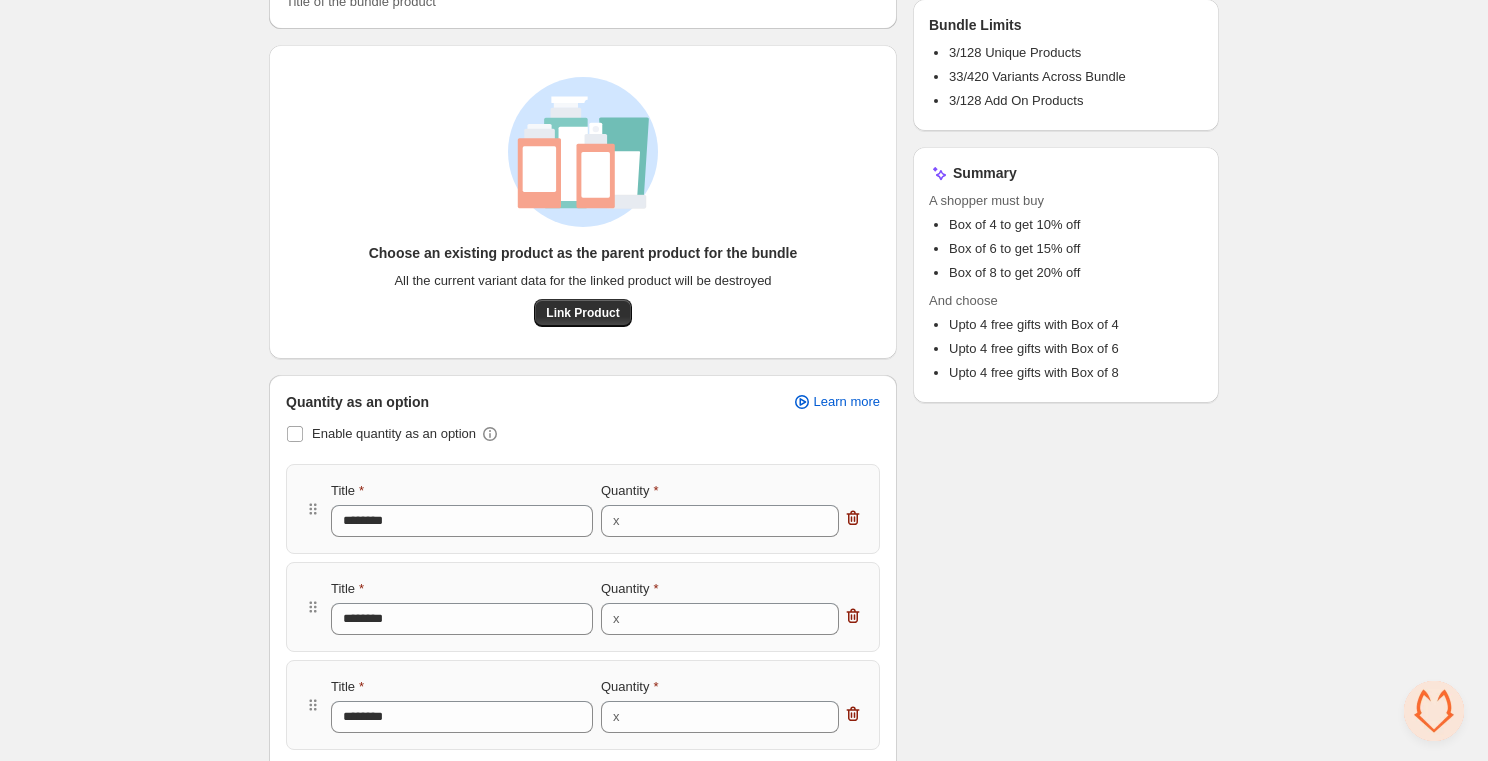 scroll, scrollTop: 0, scrollLeft: 0, axis: both 